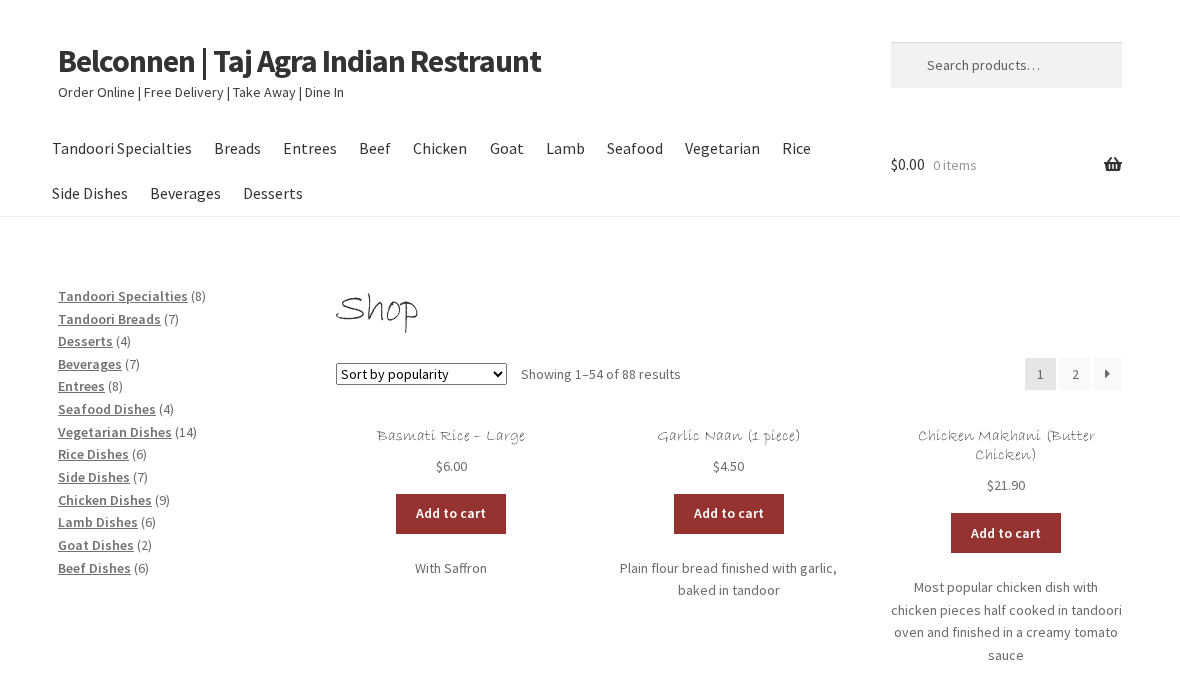 scroll, scrollTop: 0, scrollLeft: 0, axis: both 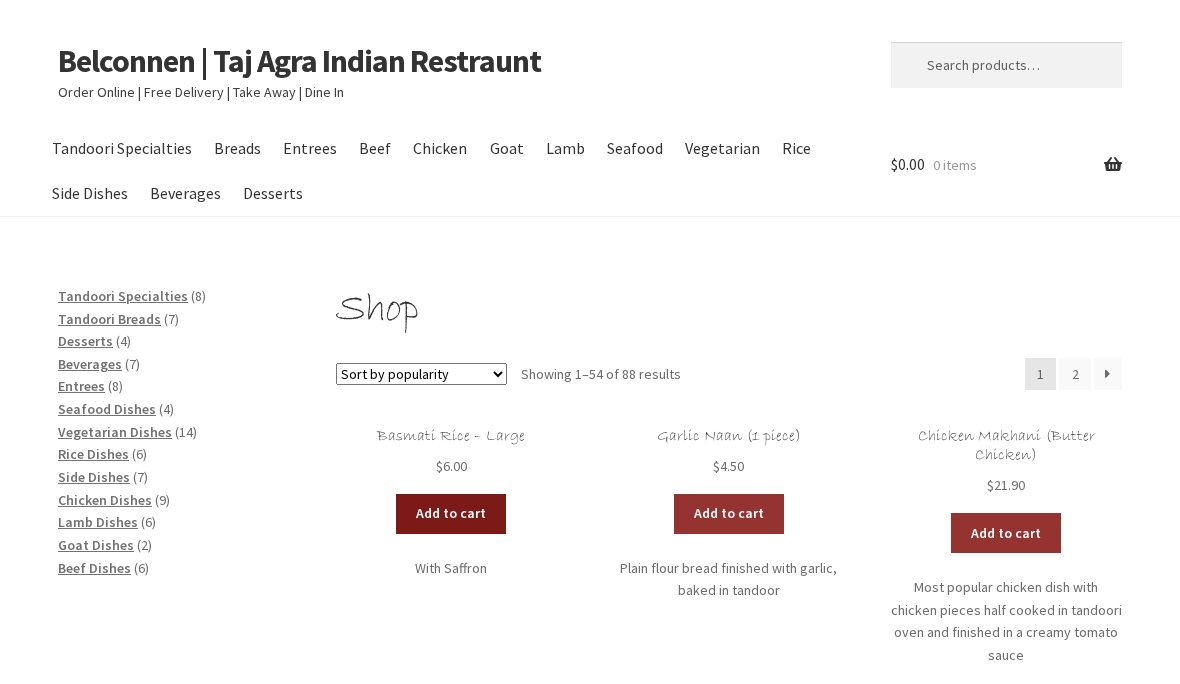 click on "Add to cart" at bounding box center (451, 514) 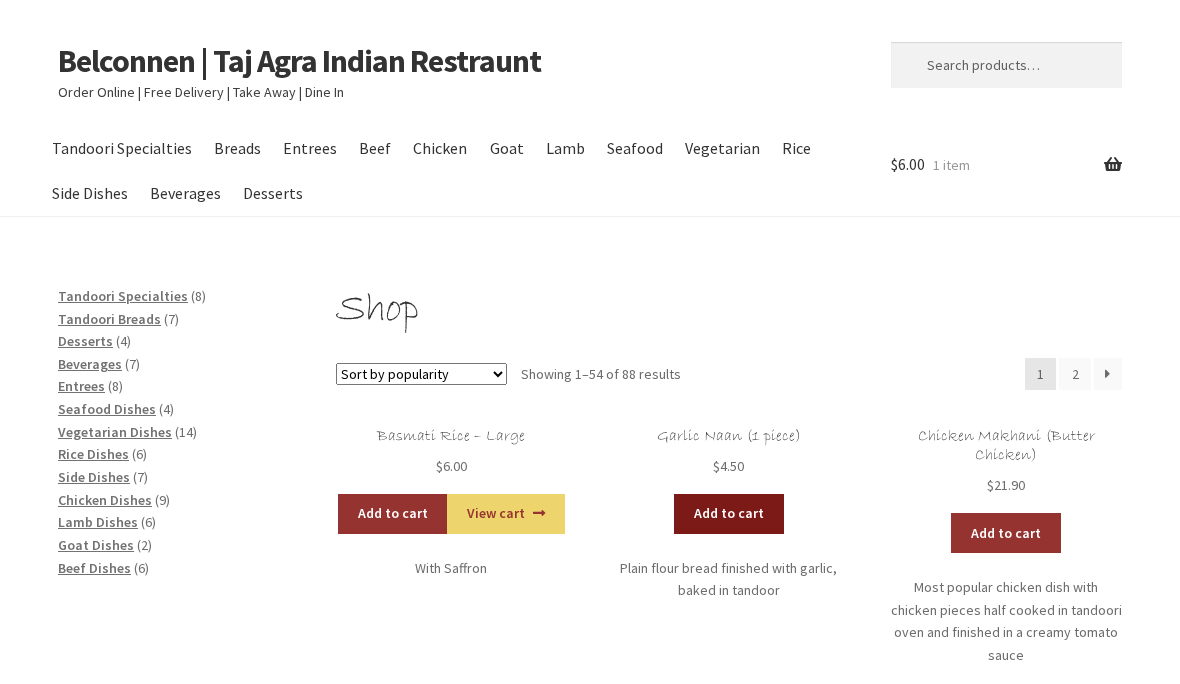 click on "Add to cart" at bounding box center (729, 514) 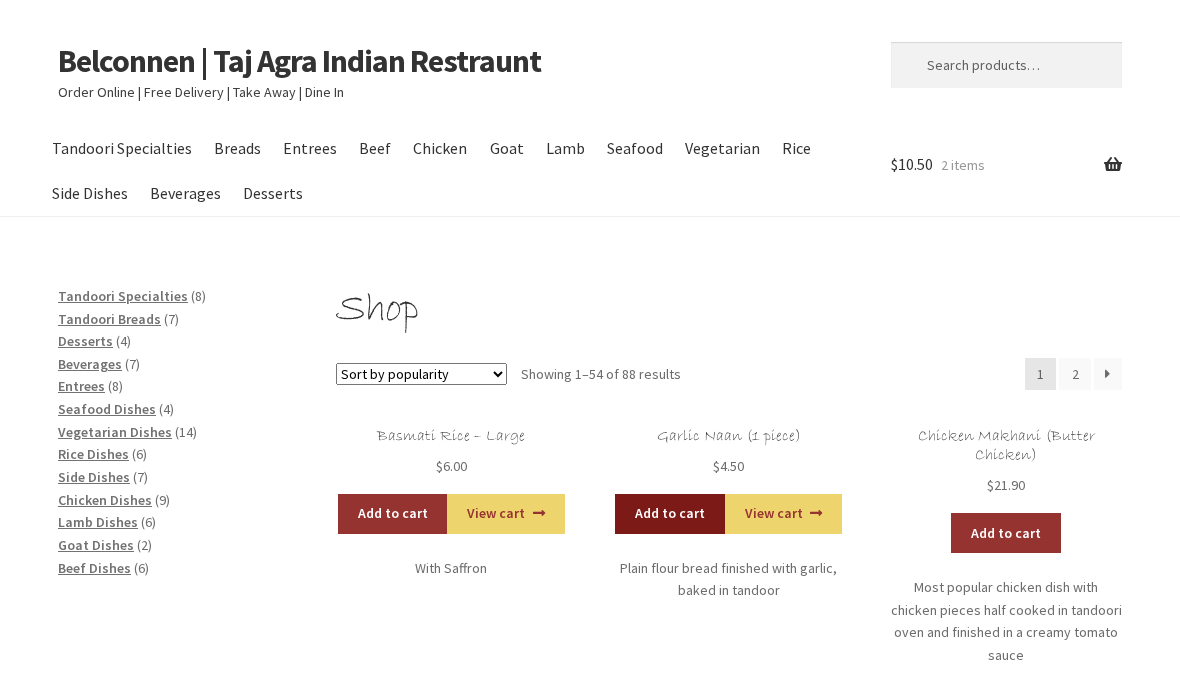 click on "Add to cart" at bounding box center (670, 514) 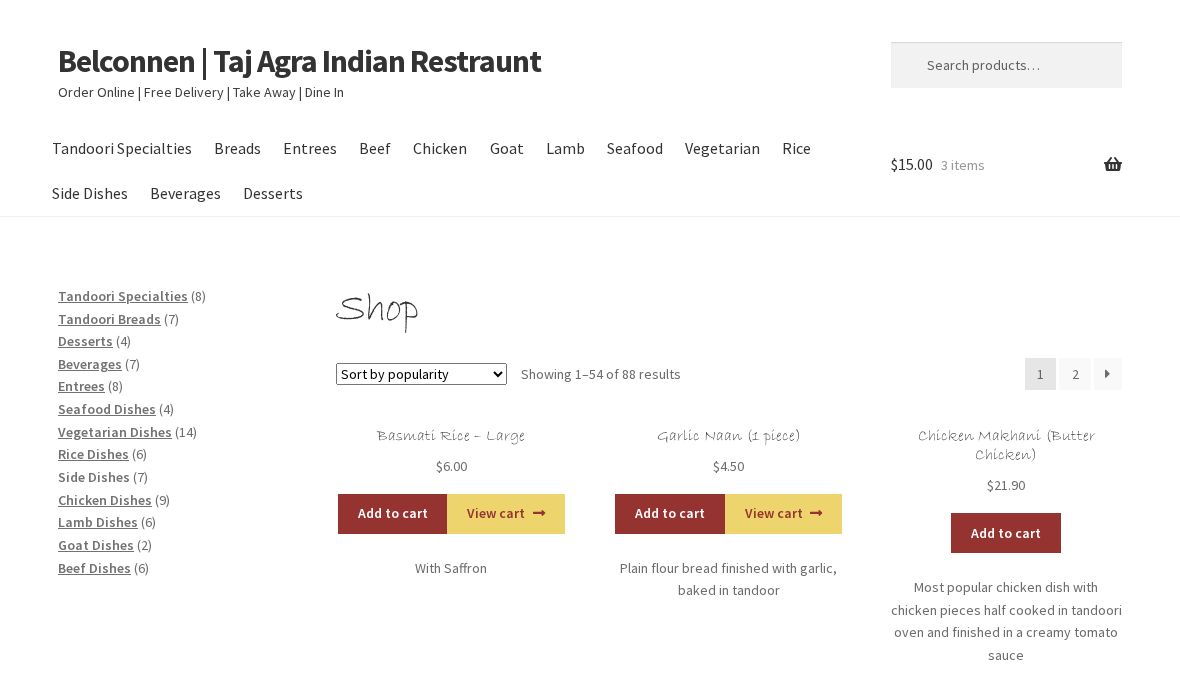 click on "Side Dishes" at bounding box center (94, 477) 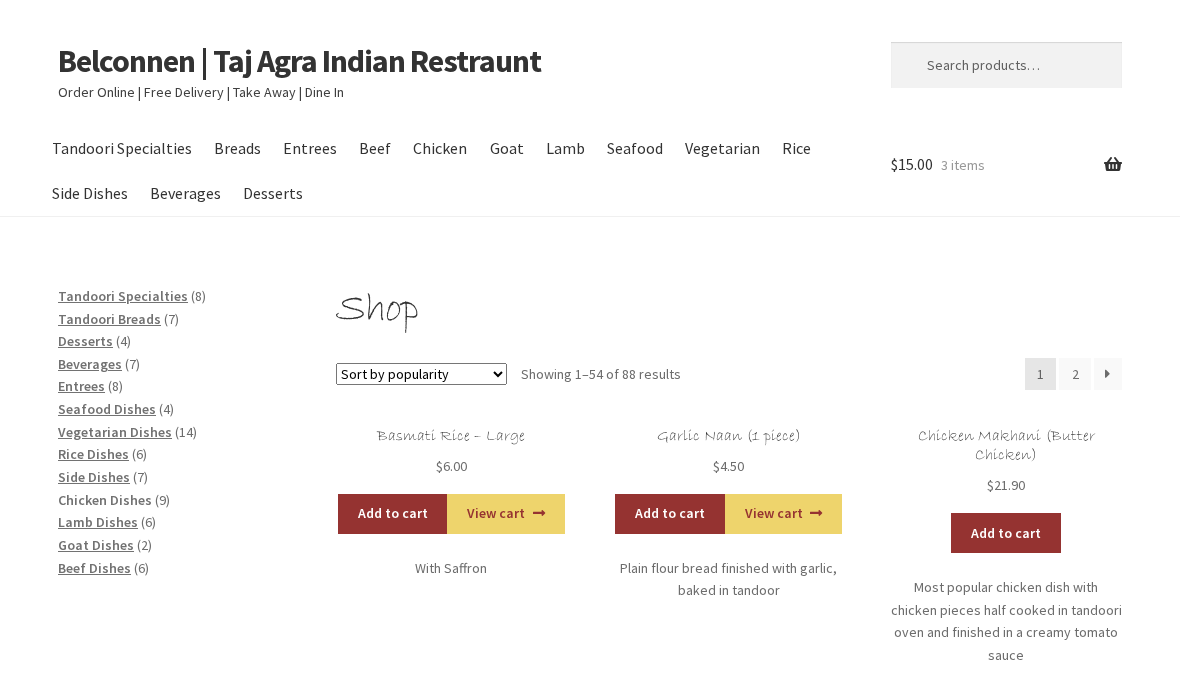 click on "Chicken Dishes" at bounding box center (105, 500) 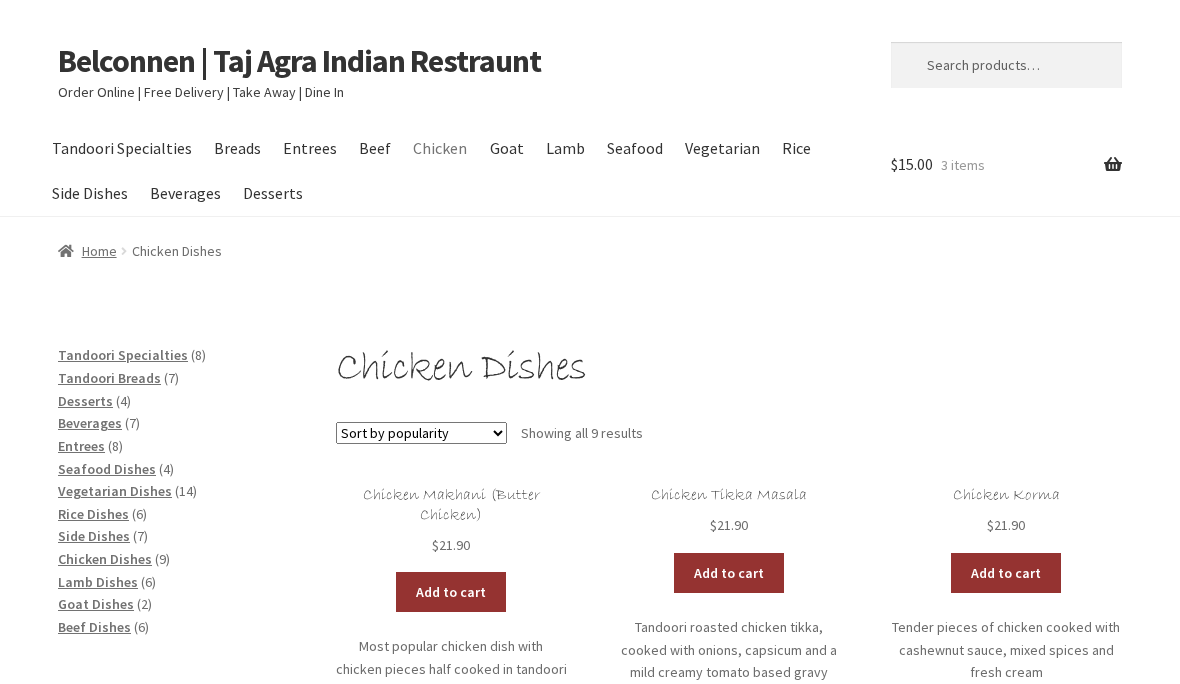 scroll, scrollTop: 0, scrollLeft: 0, axis: both 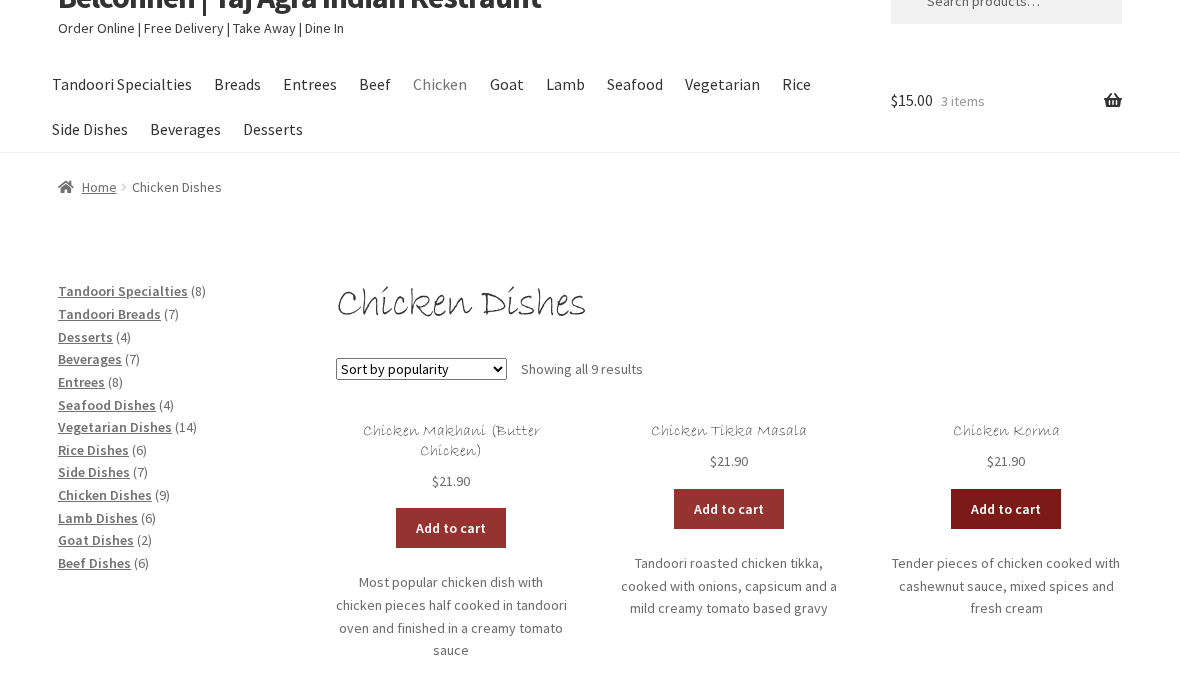 click on "Add to cart" at bounding box center (1006, 509) 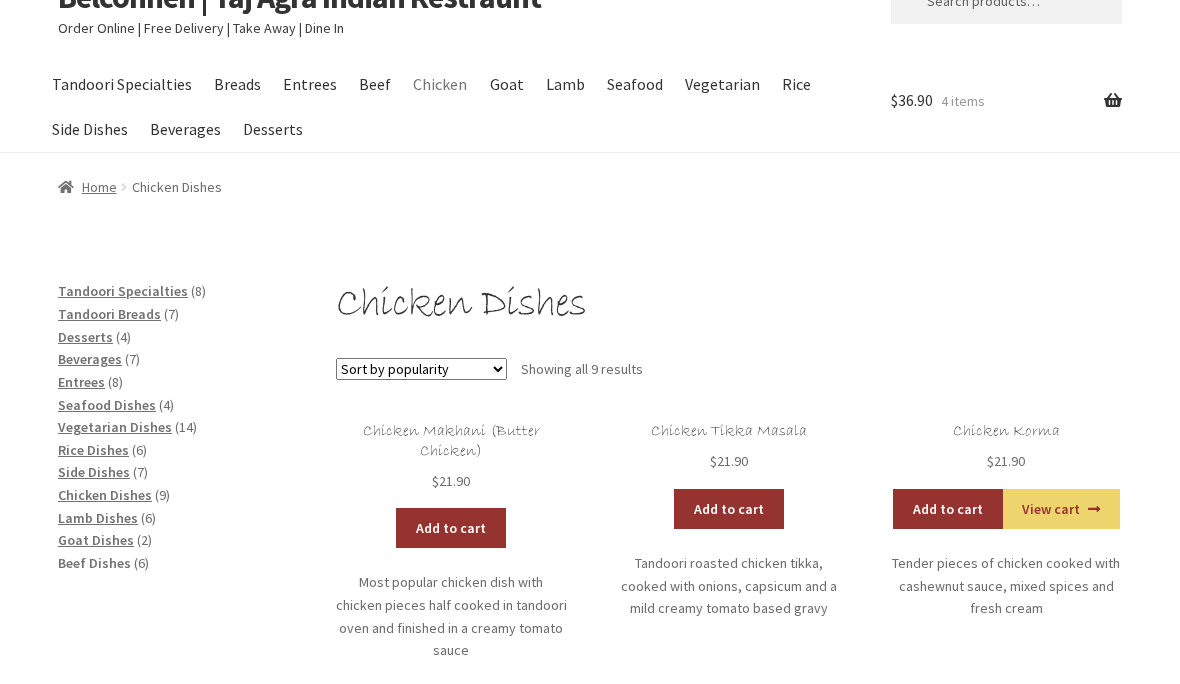 click on "Beef Dishes" at bounding box center (94, 563) 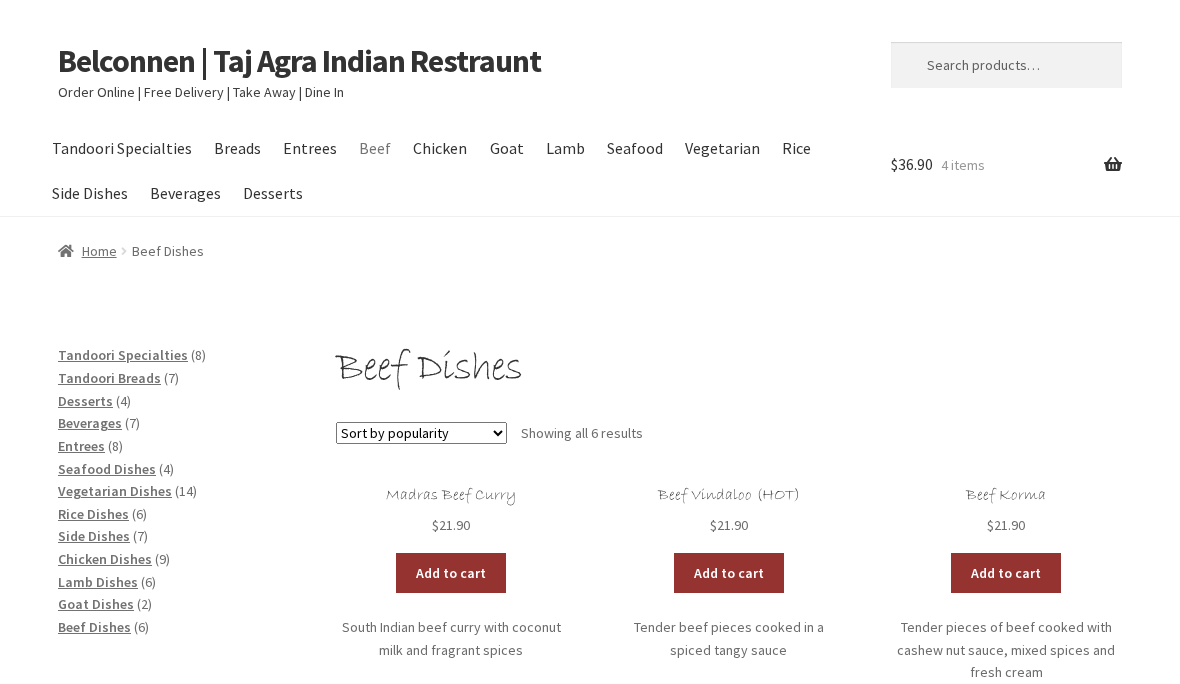 scroll, scrollTop: 0, scrollLeft: 0, axis: both 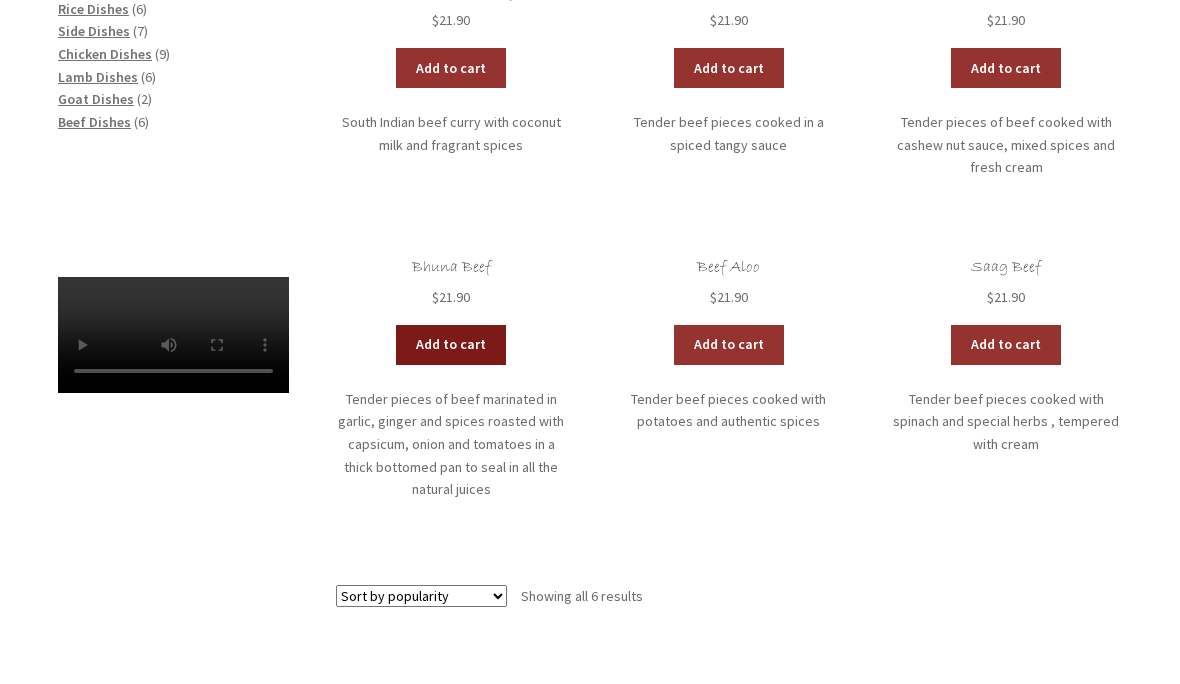 click on "Add to cart" at bounding box center (451, 346) 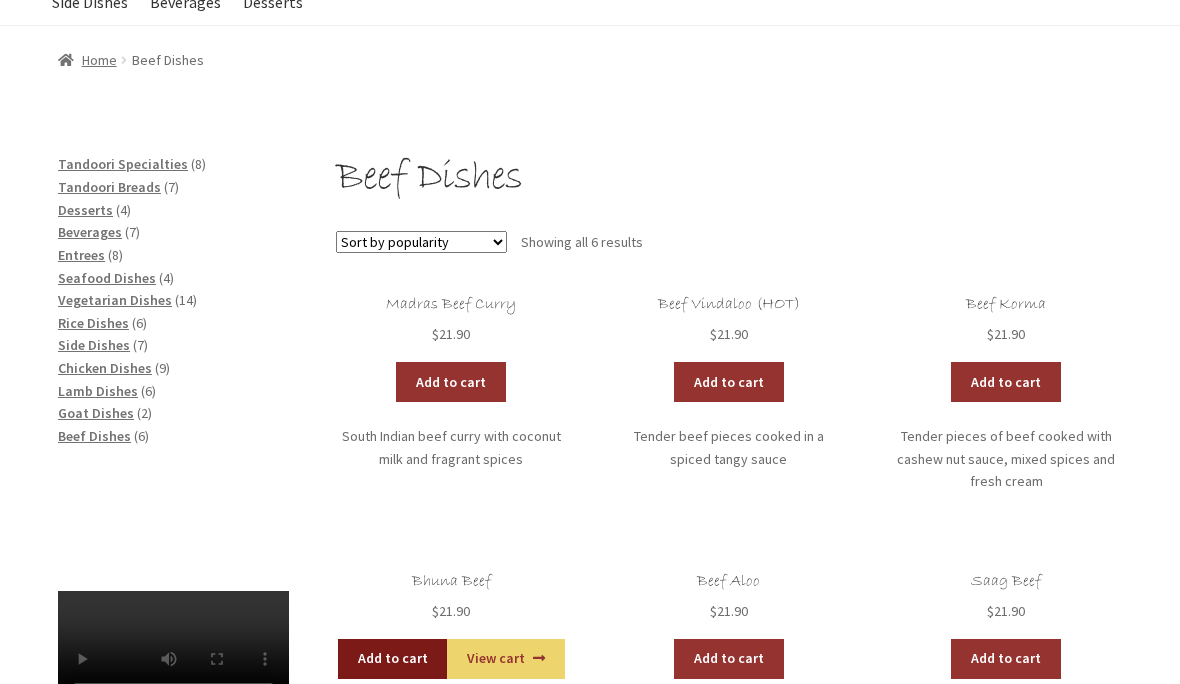 scroll, scrollTop: 190, scrollLeft: 0, axis: vertical 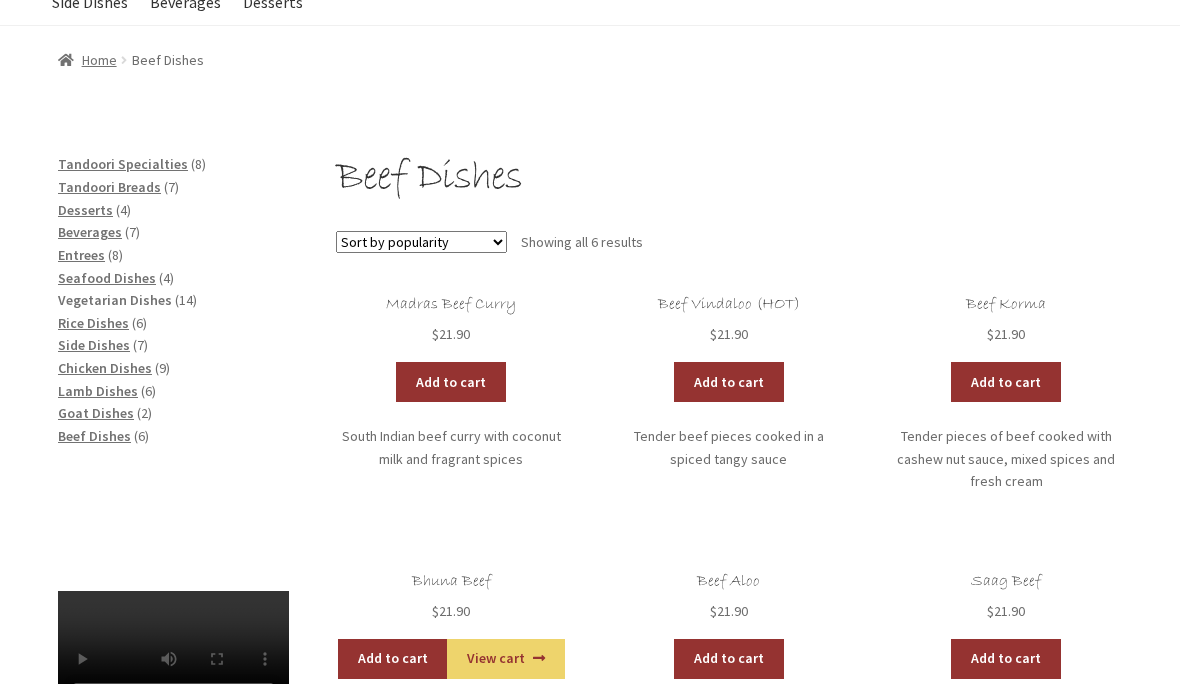 click on "Vegetarian Dishes" at bounding box center (115, 301) 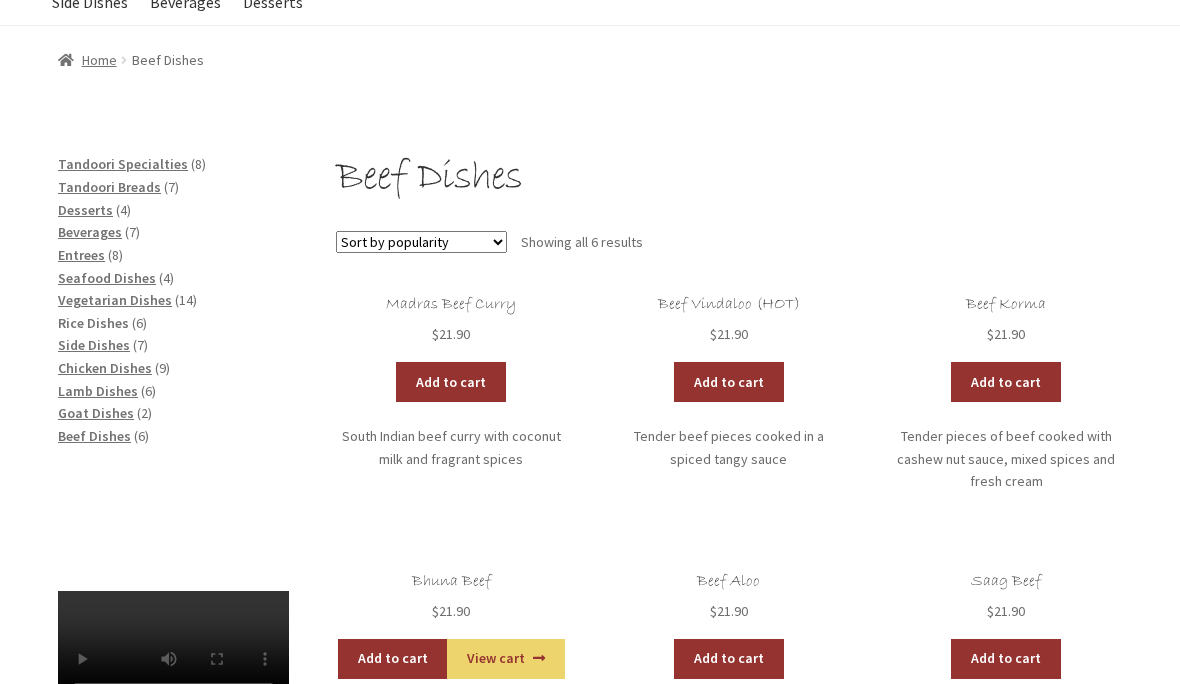 click on "Rice Dishes" at bounding box center (93, 324) 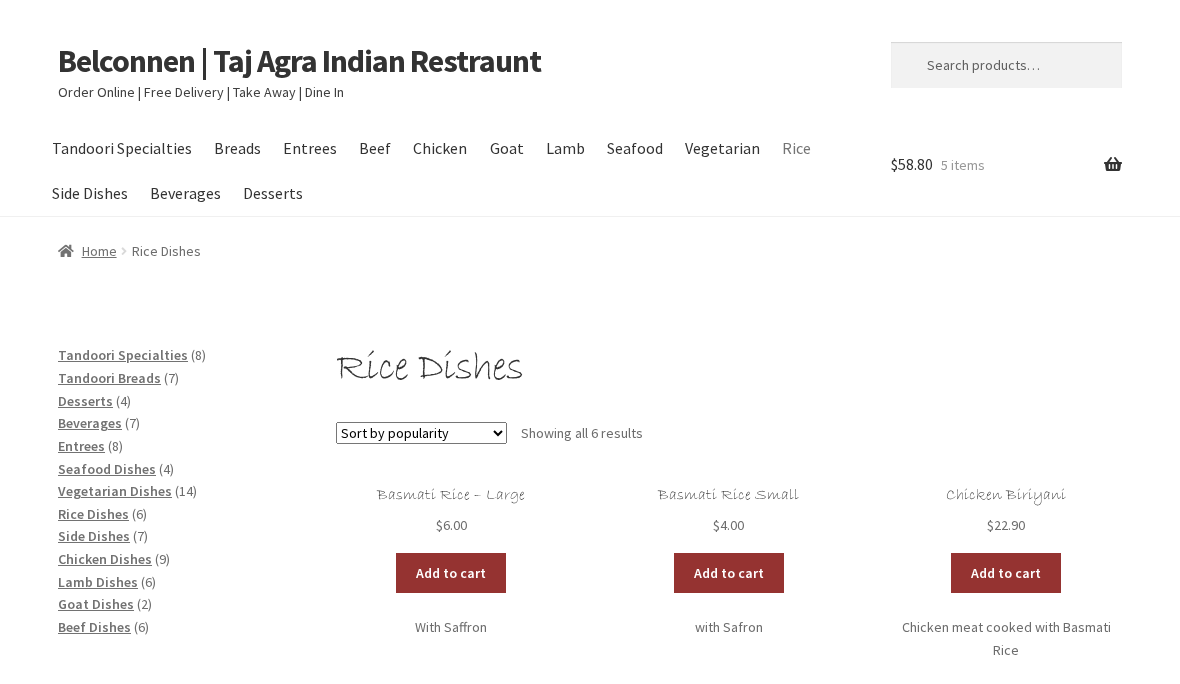 scroll, scrollTop: 0, scrollLeft: 0, axis: both 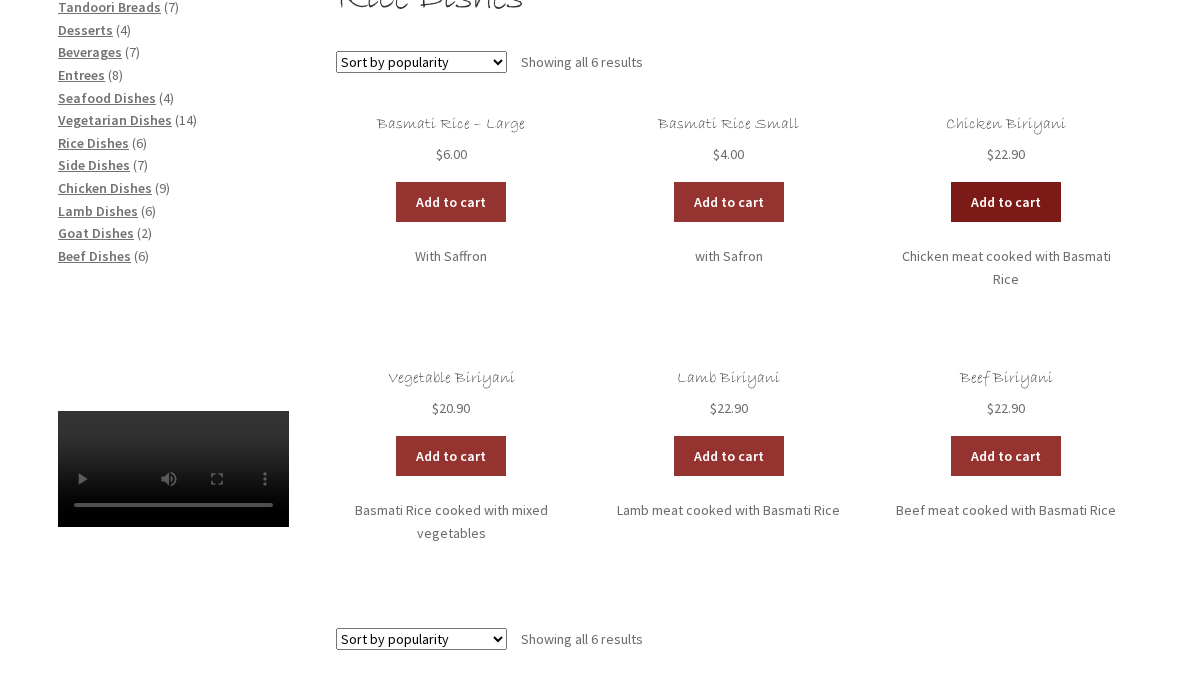 click on "Add to cart" at bounding box center (1006, 203) 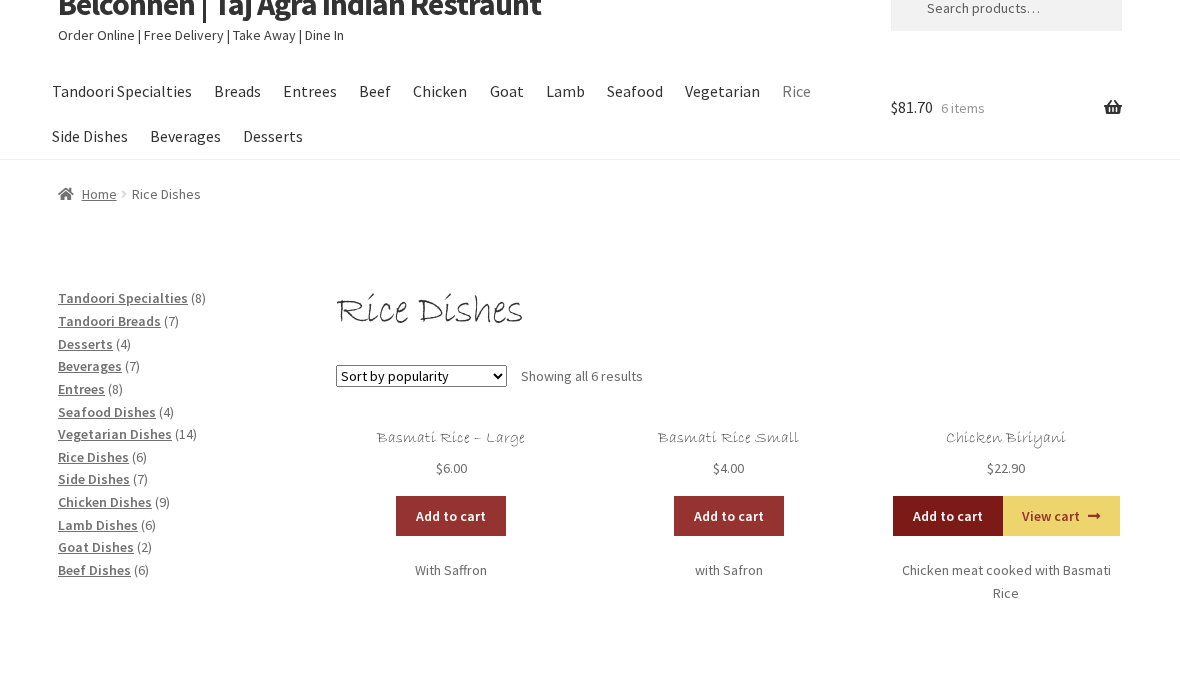 scroll, scrollTop: 66, scrollLeft: 0, axis: vertical 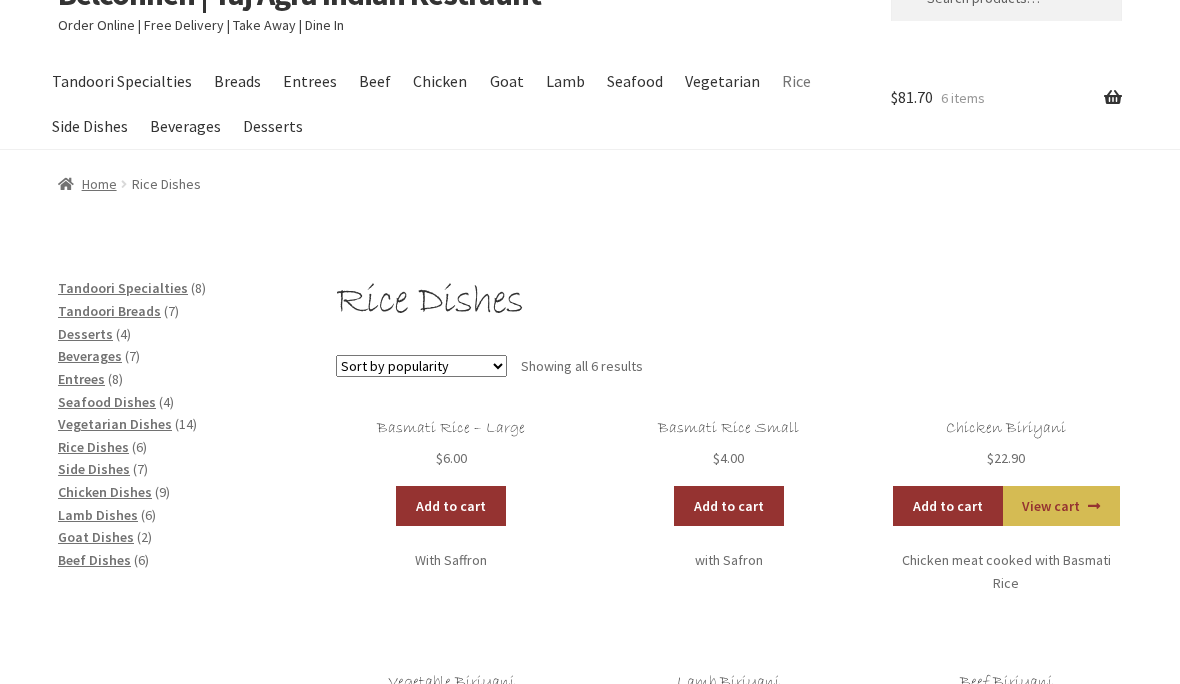 click on "View cart" at bounding box center [1061, 507] 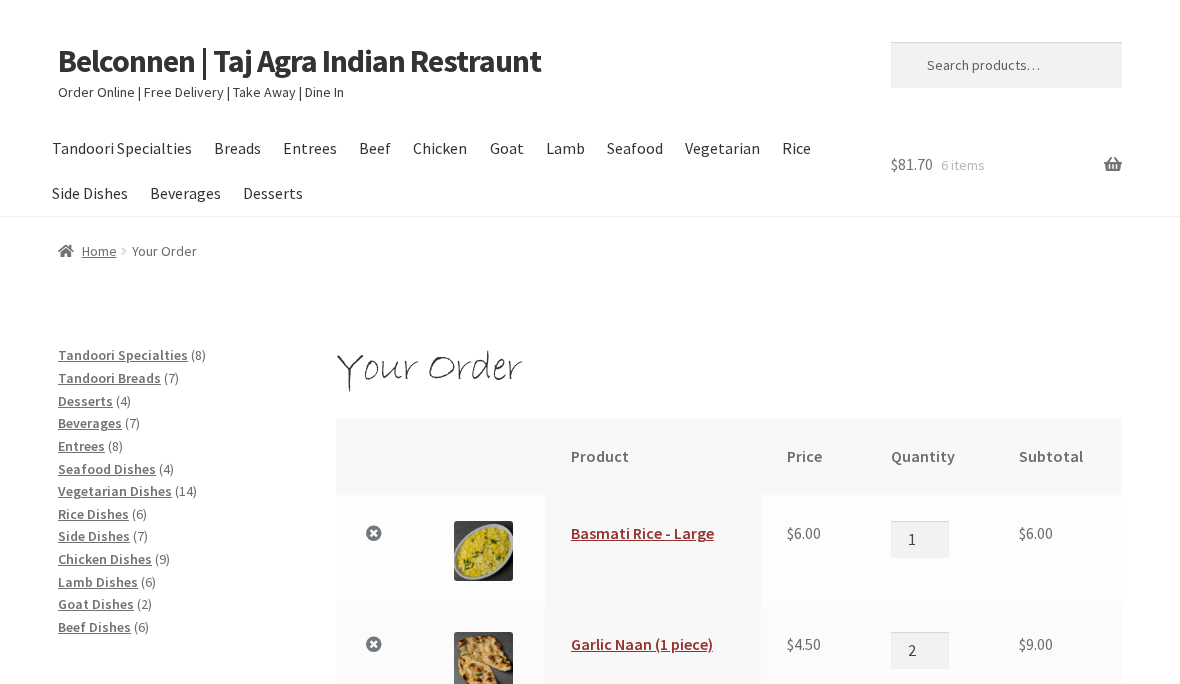 scroll, scrollTop: 0, scrollLeft: 0, axis: both 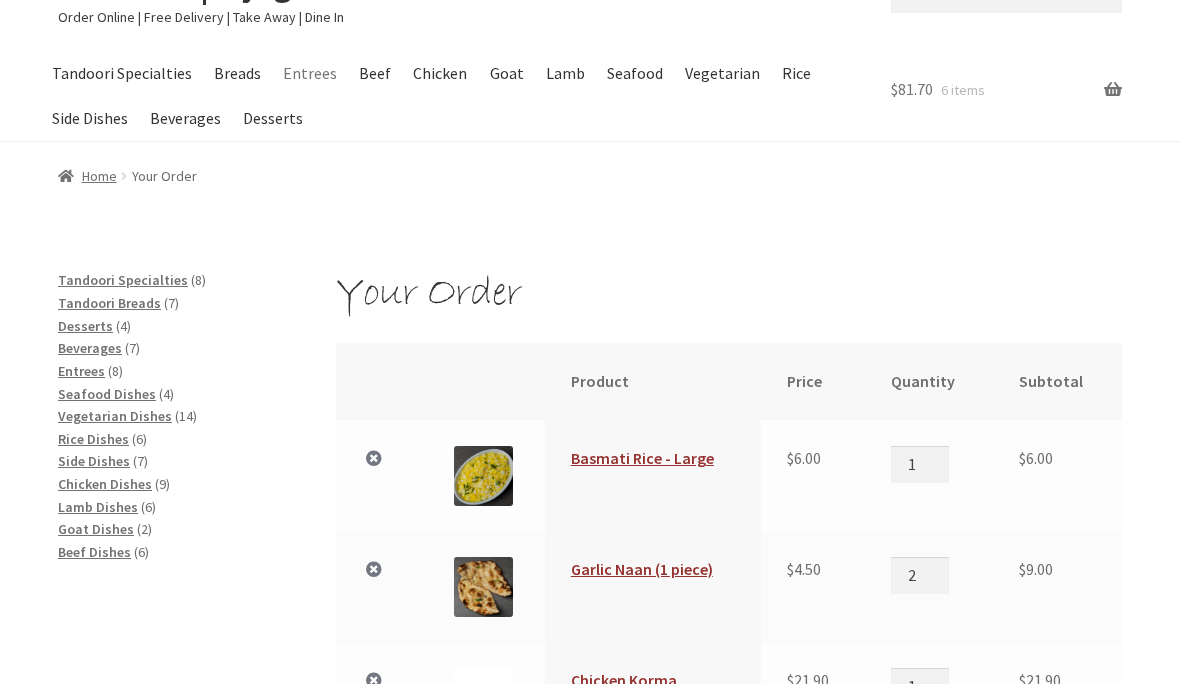 click on "Entrees" at bounding box center (309, 73) 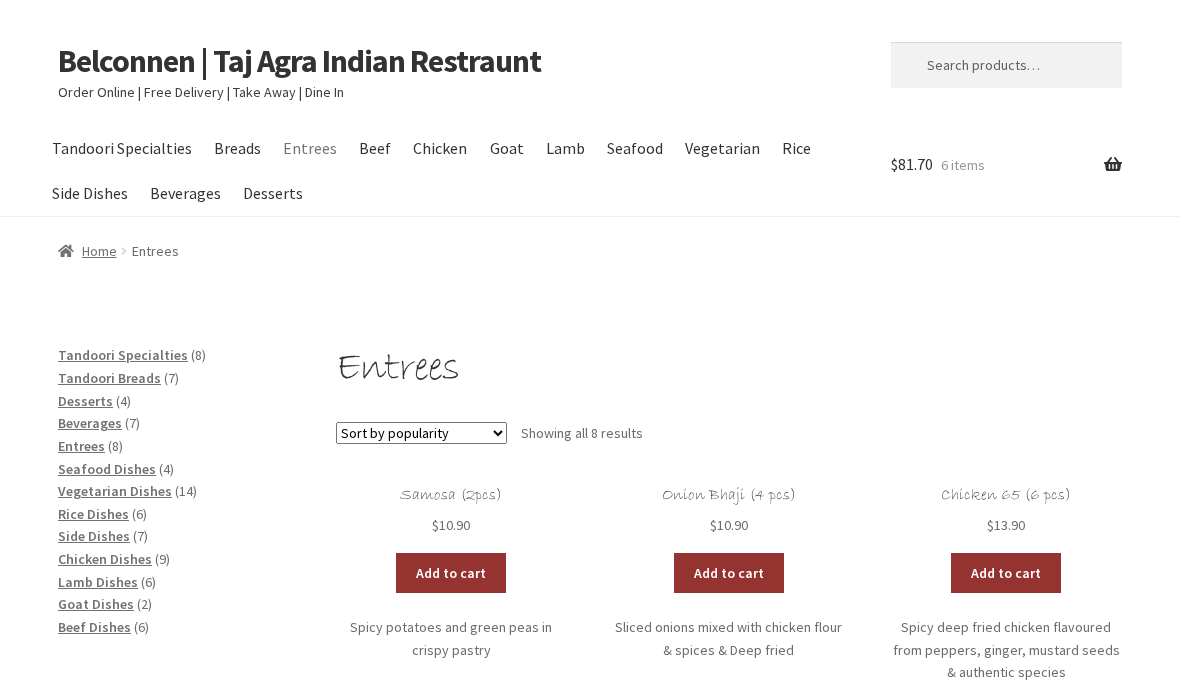 scroll, scrollTop: 0, scrollLeft: 0, axis: both 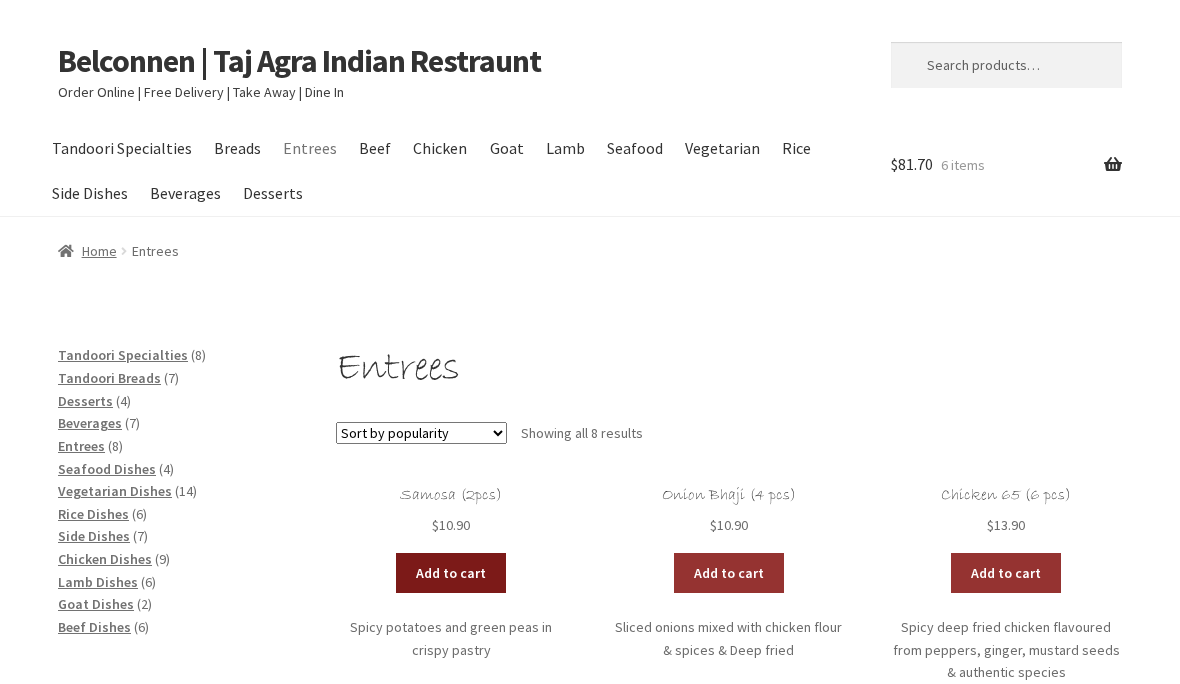 click on "Add to cart" at bounding box center (451, 573) 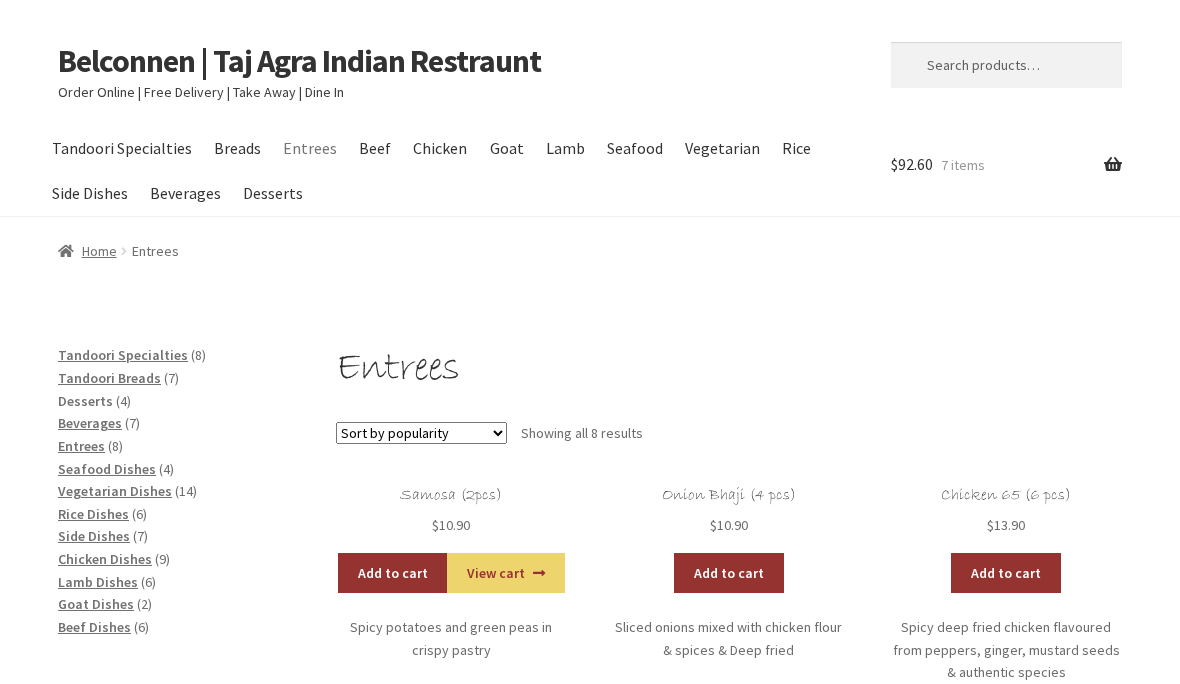 click on "Desserts" at bounding box center [85, 401] 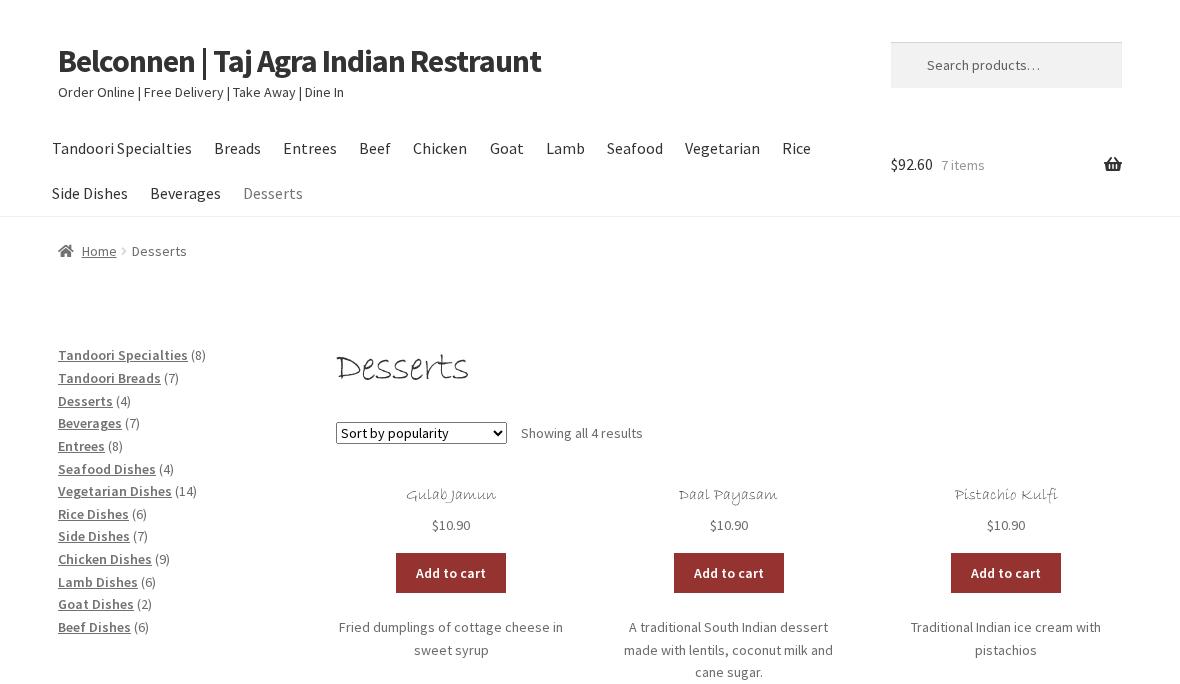 scroll, scrollTop: 0, scrollLeft: 0, axis: both 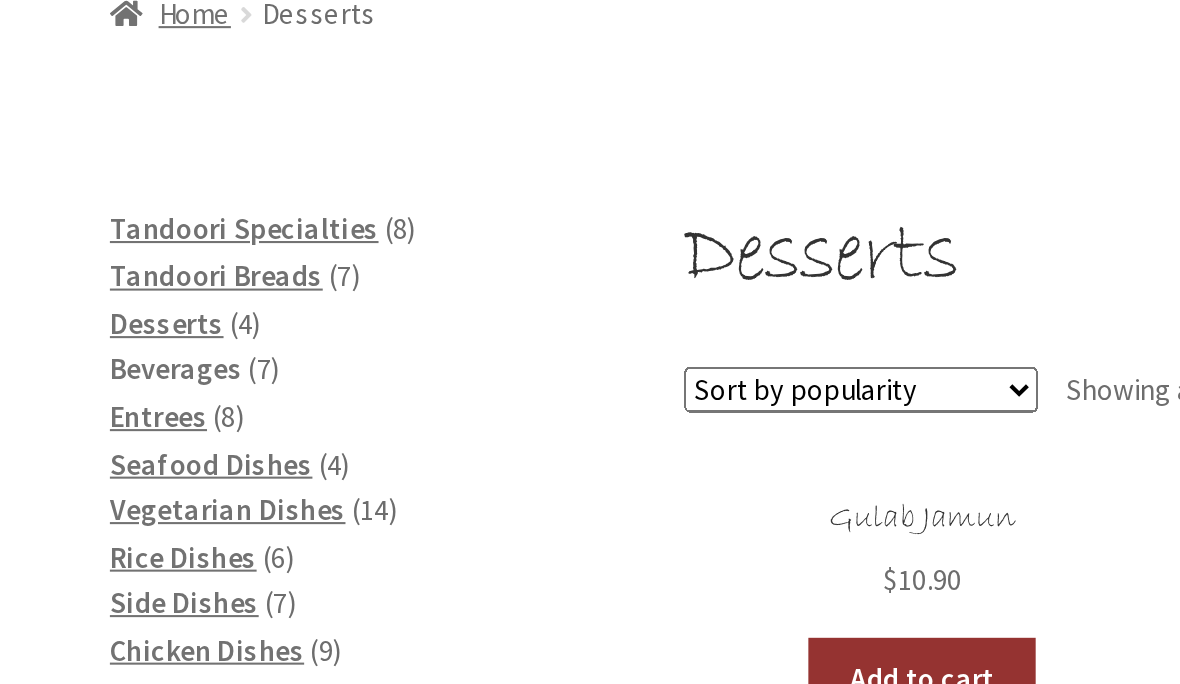 click on "Beverages" at bounding box center [90, 290] 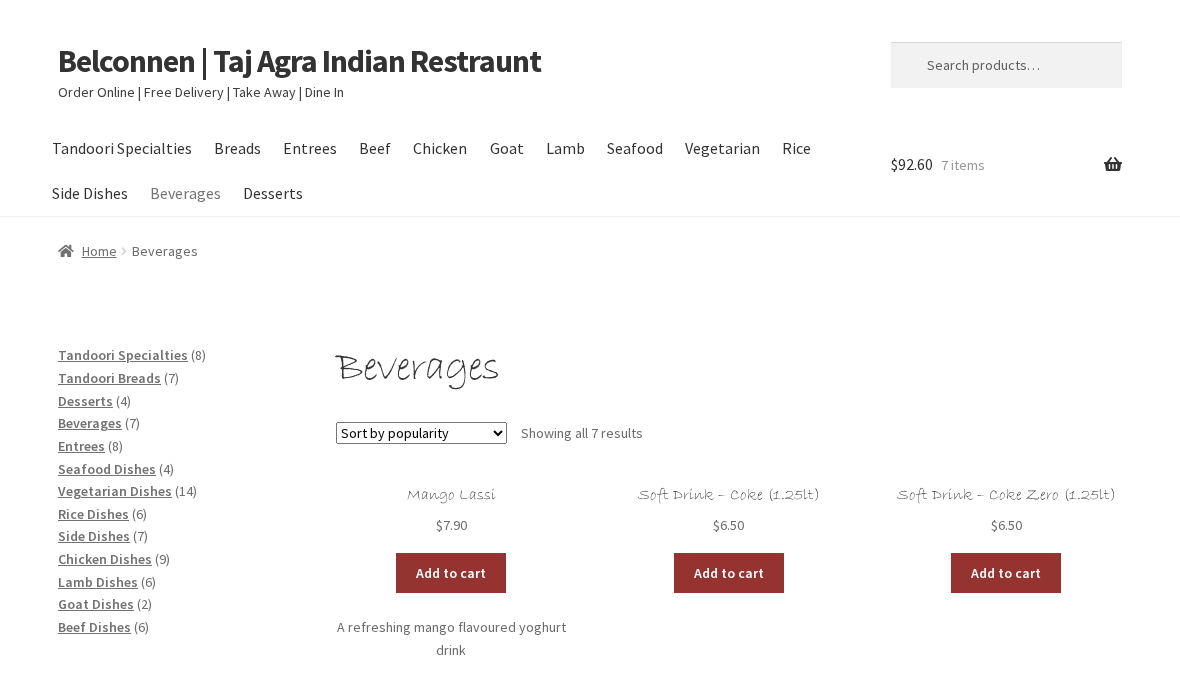 scroll, scrollTop: 0, scrollLeft: 0, axis: both 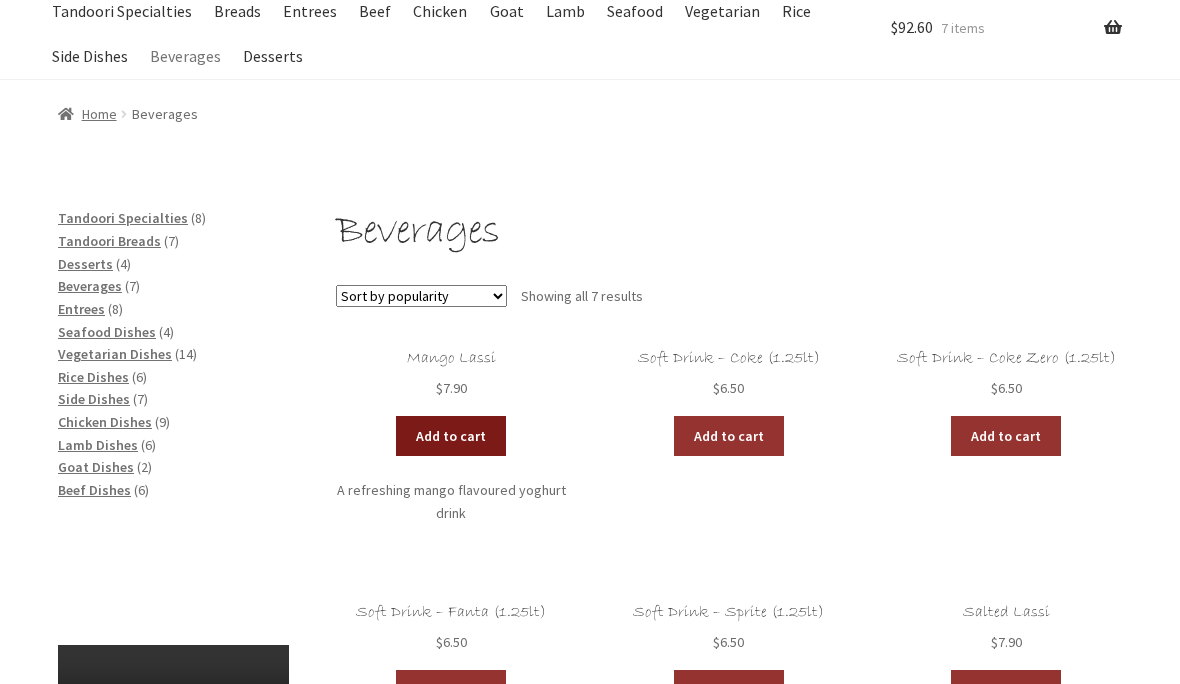 click on "Add to cart" at bounding box center [451, 436] 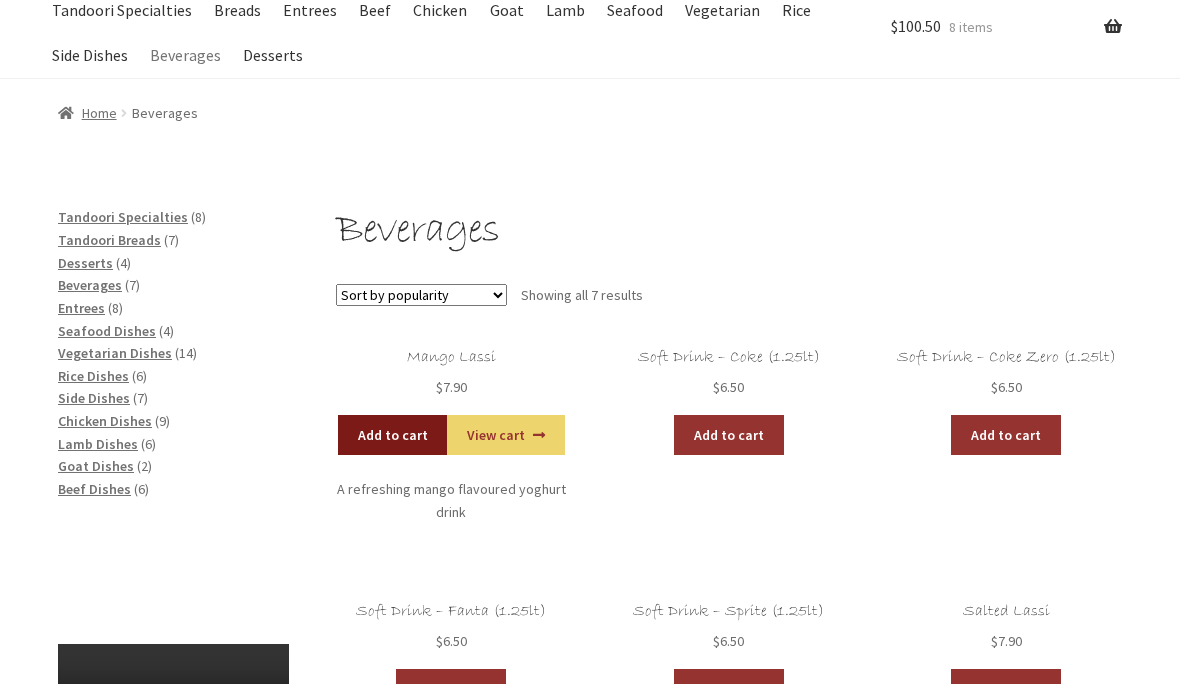 scroll, scrollTop: 0, scrollLeft: 0, axis: both 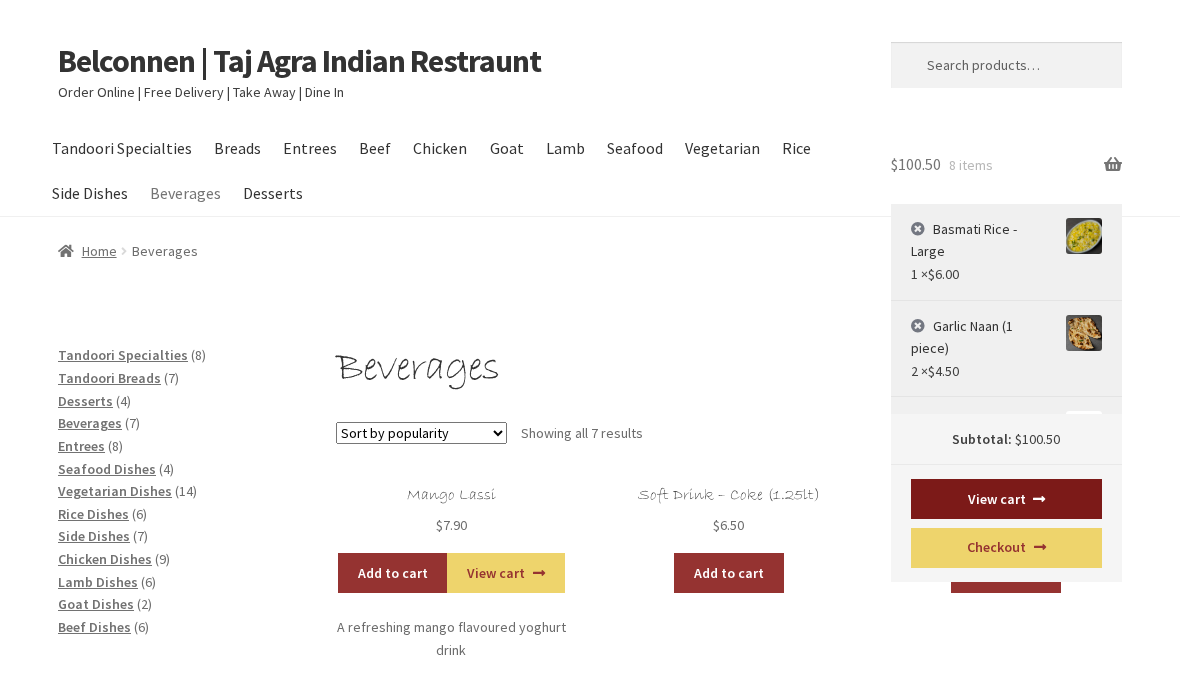 click on "View cart" at bounding box center [1007, 499] 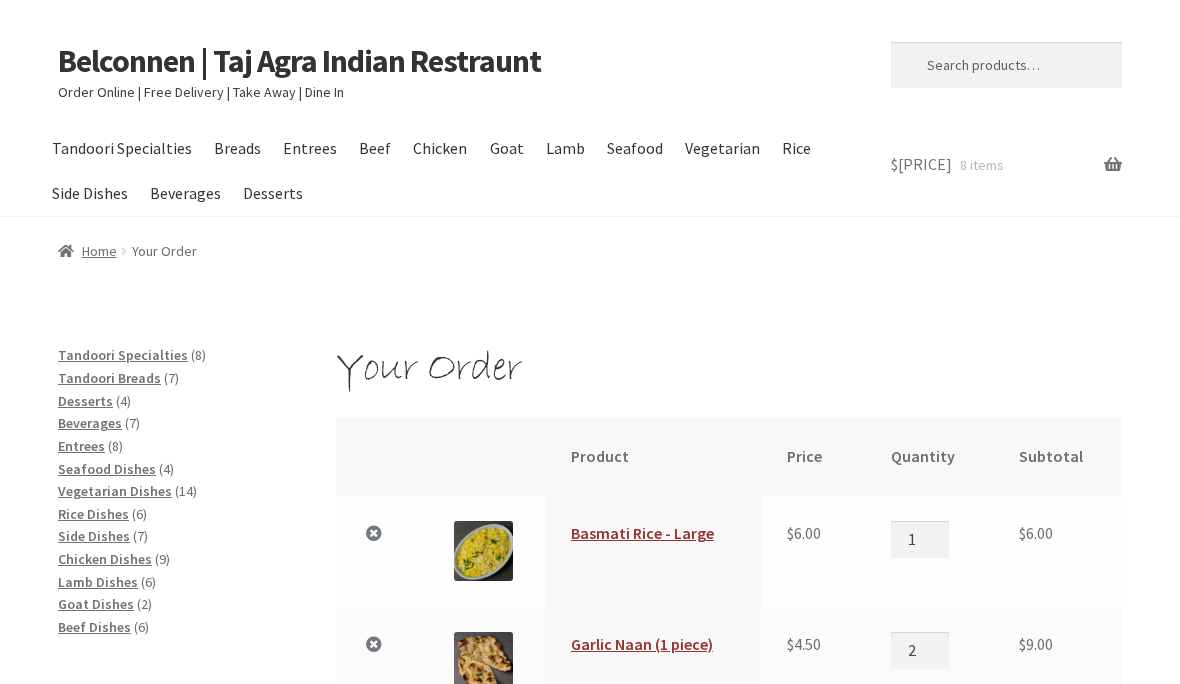 scroll, scrollTop: 0, scrollLeft: 0, axis: both 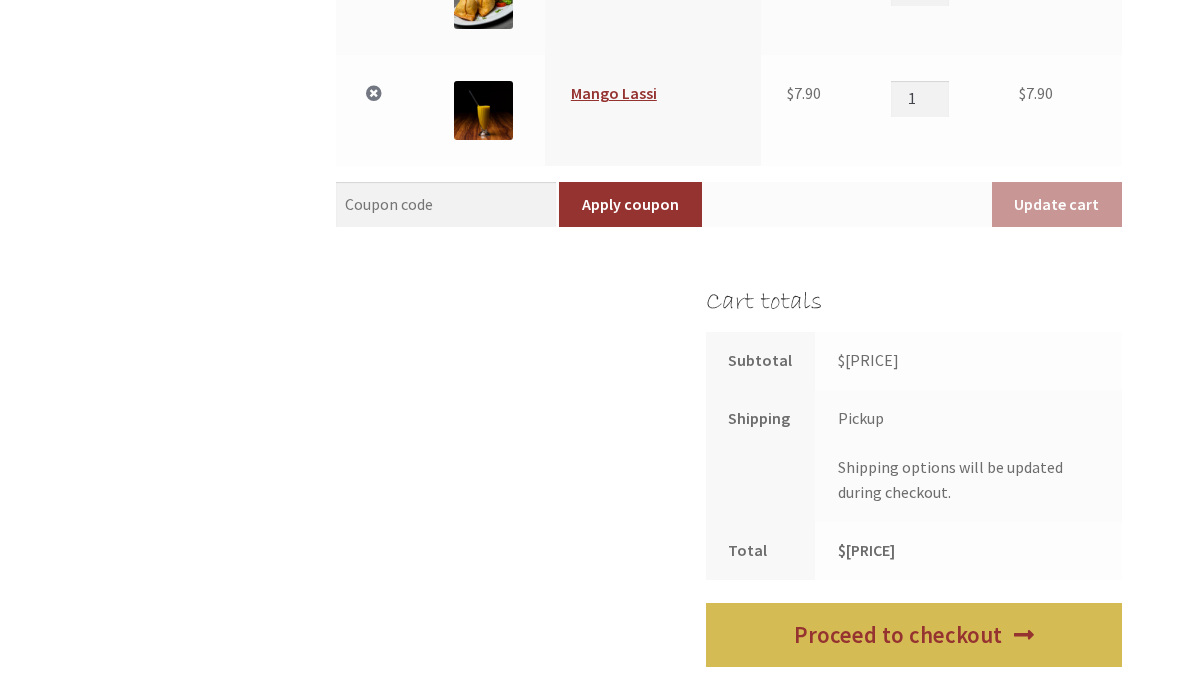 click on "Proceed to checkout" at bounding box center [914, 635] 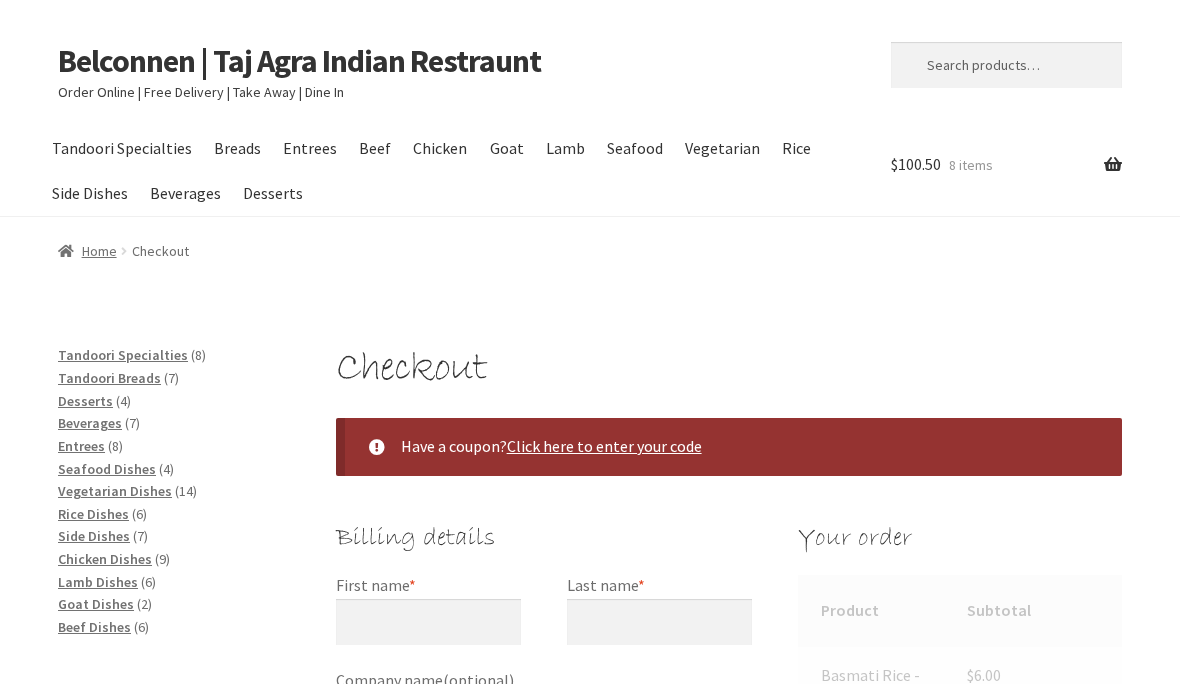 scroll, scrollTop: 0, scrollLeft: 0, axis: both 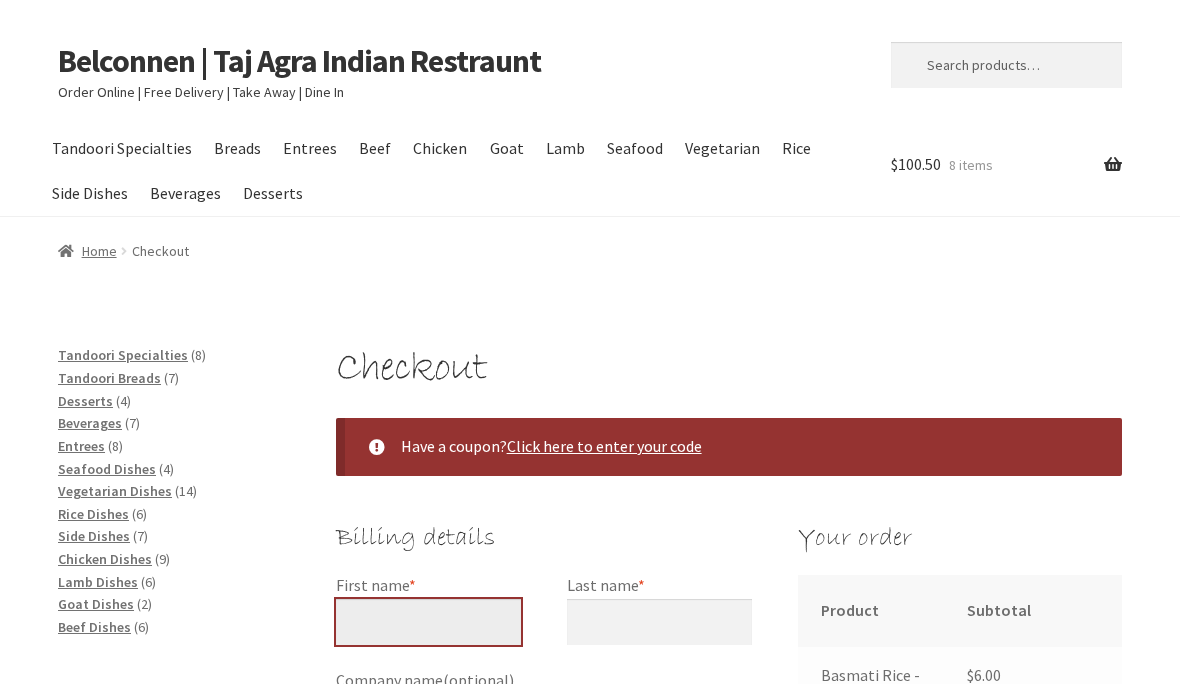 click on "Belconnen | Taj Agra Indian Restraunt Order Online | Free Delivery | Take Away | Dine In
Search for:
Search
Menu
Tandoori Specialties
Breads
Entrees
Beef
Chicken
Goat
Lamb
Seafood
Vegetarian
Rice
Side Dishes
Beverages
Desserts
Home Checkout
Delivery Locations
My account
Refund and Return Policy
Your Order
$ 100.50   8 items
Home  /  Checkout
Checkout
Have a coupon?  Click here to enter your code
Coupon:
Apply coupon
Billing details
First name  * [FIRST] Last name  * [LAST] Company name  (optional) Country/Region  * [COUNTRY] Street address   * [STREET] Flat, suite, unit, etc.   (optional) Suburb   * [SUBURB] State   * [STATE] New South Wales" at bounding box center (590, 1434) 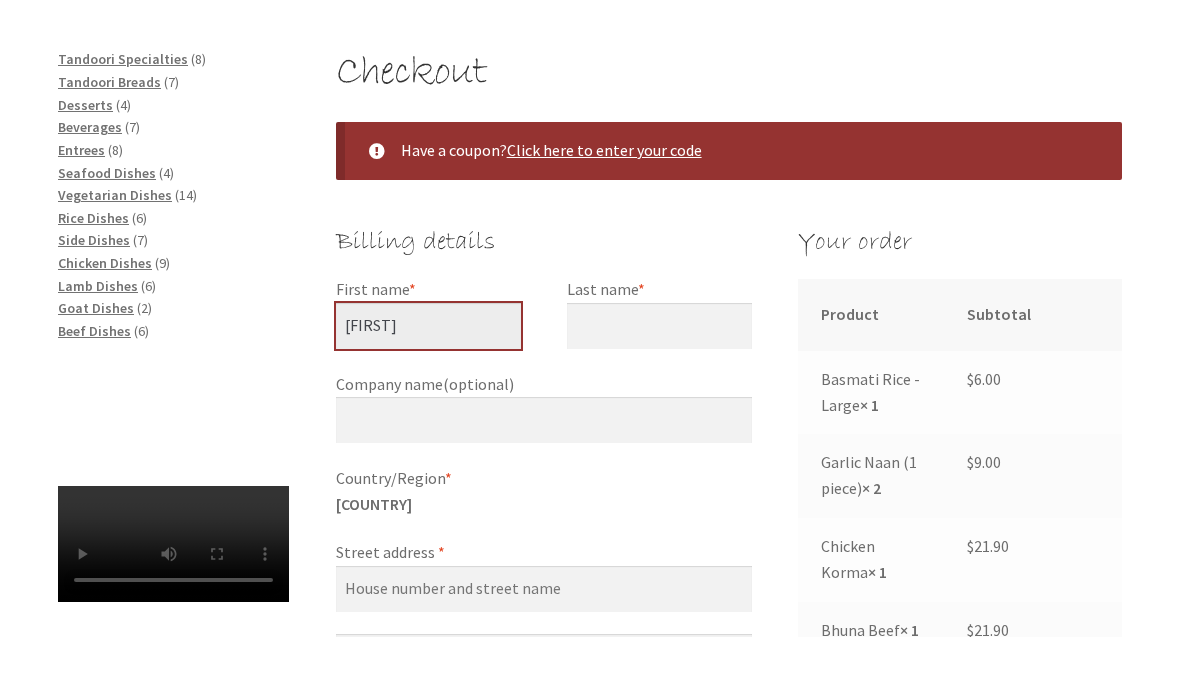 type on "[FIRST]" 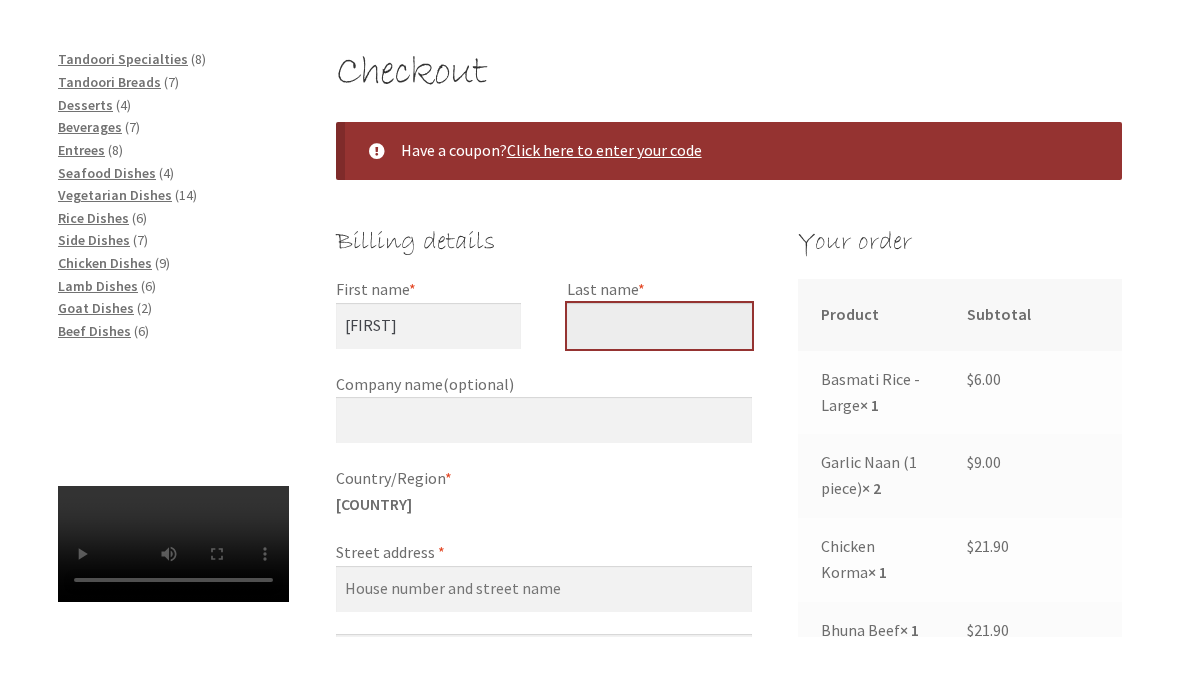 click on "Last name  *" at bounding box center (659, 373) 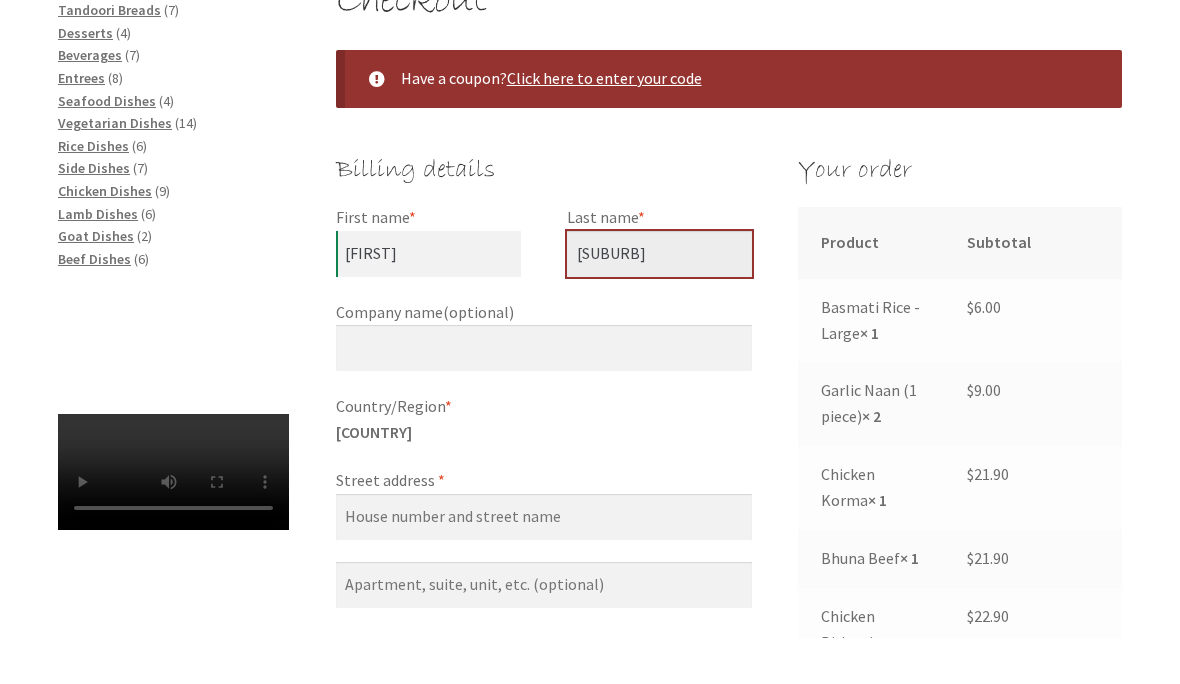 scroll, scrollTop: 335, scrollLeft: 0, axis: vertical 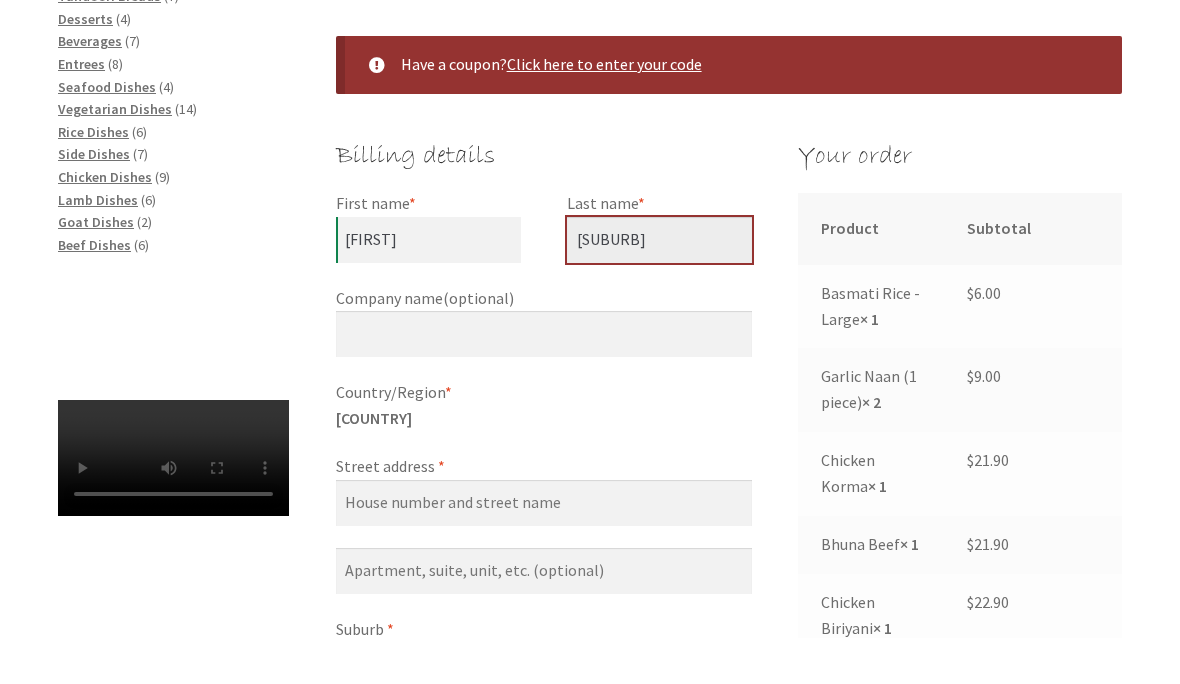 type on "[SUBURB]" 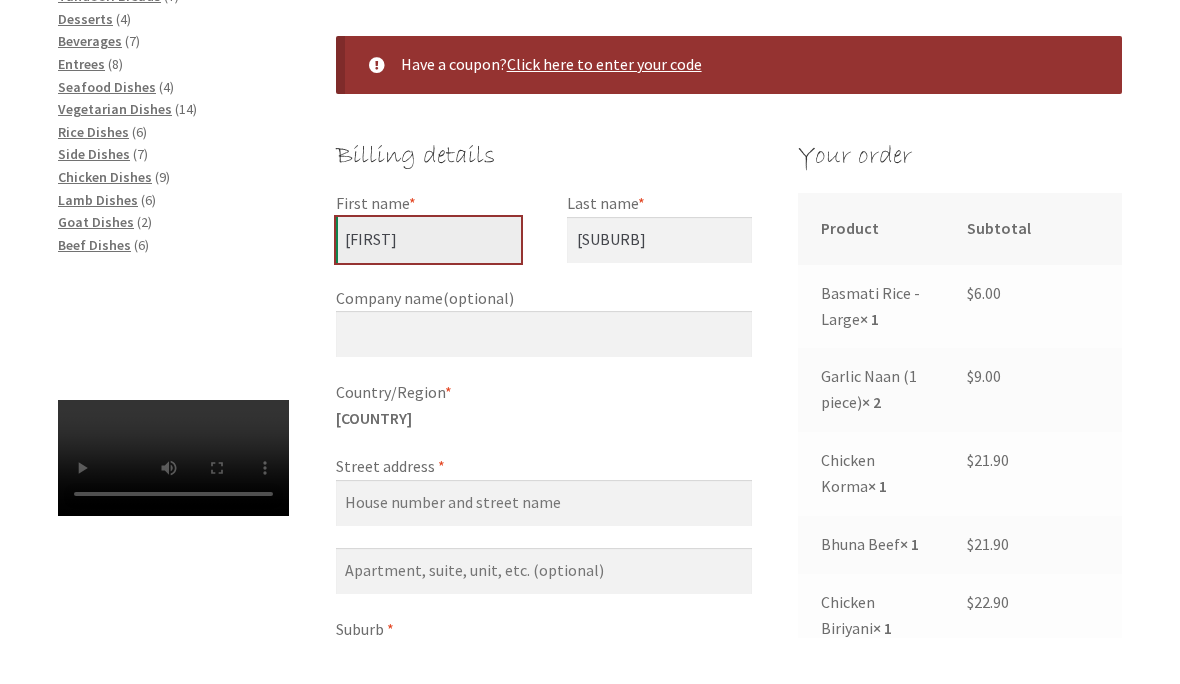 click on "[FIRST]" at bounding box center [428, 287] 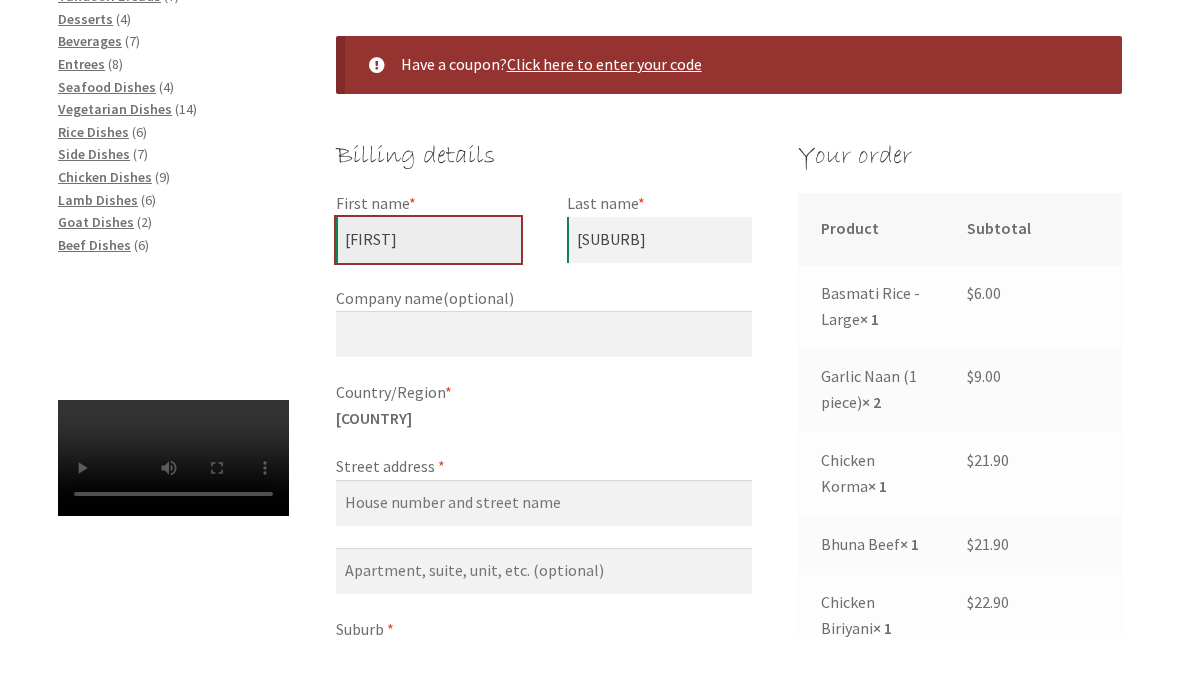 type on "[FIRST]" 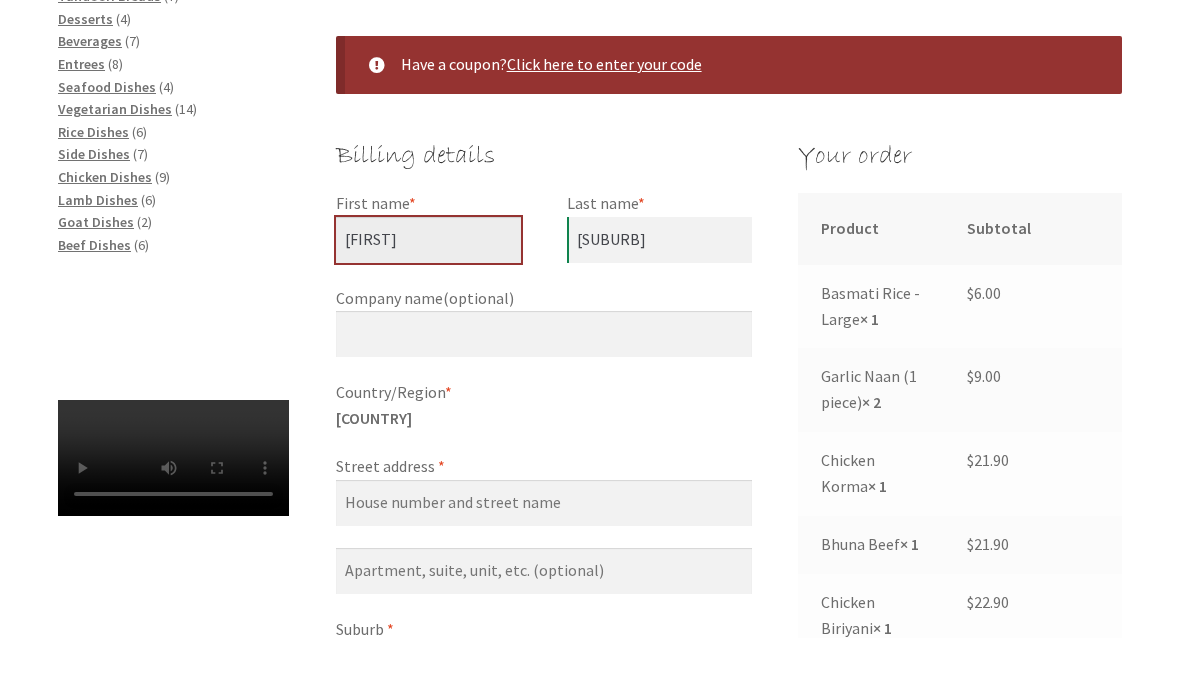 type on "[FIRST]" 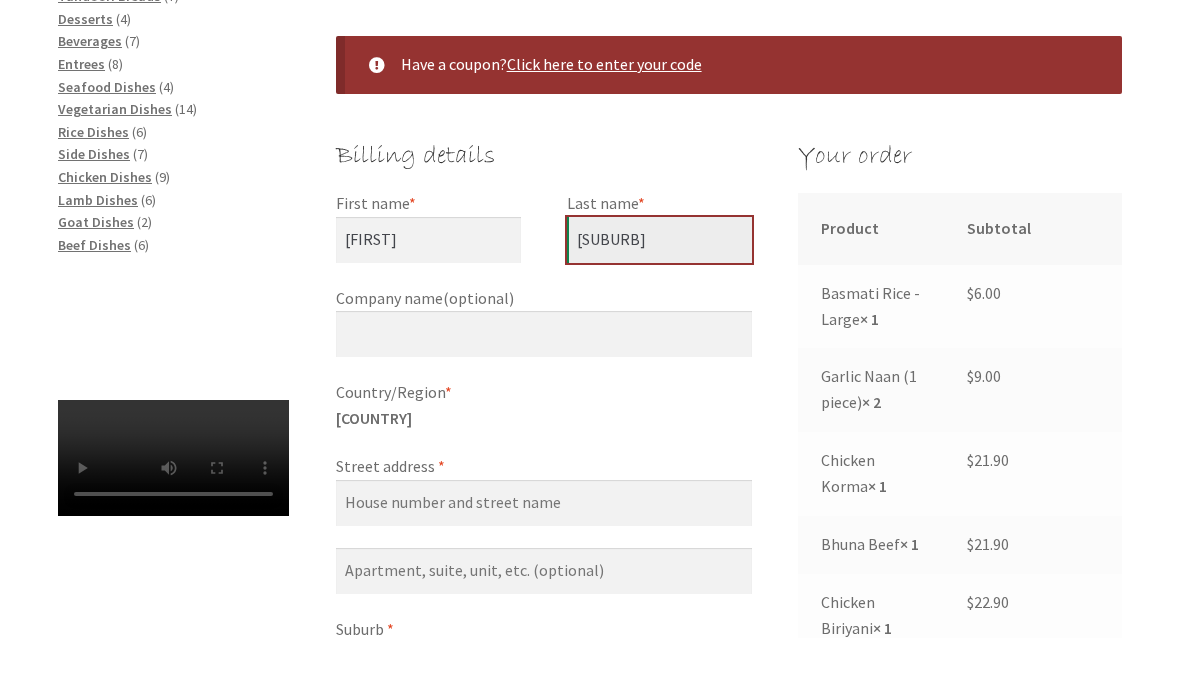 click on "[SUBURB]" at bounding box center (659, 287) 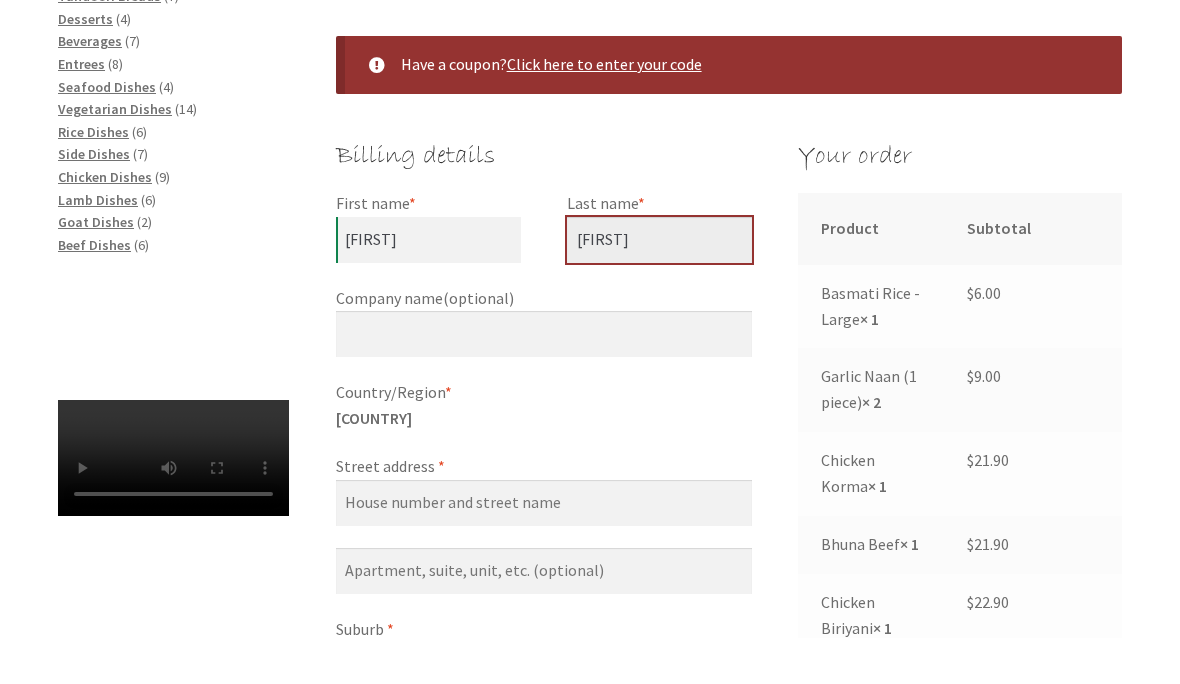 type on "[FIRST]" 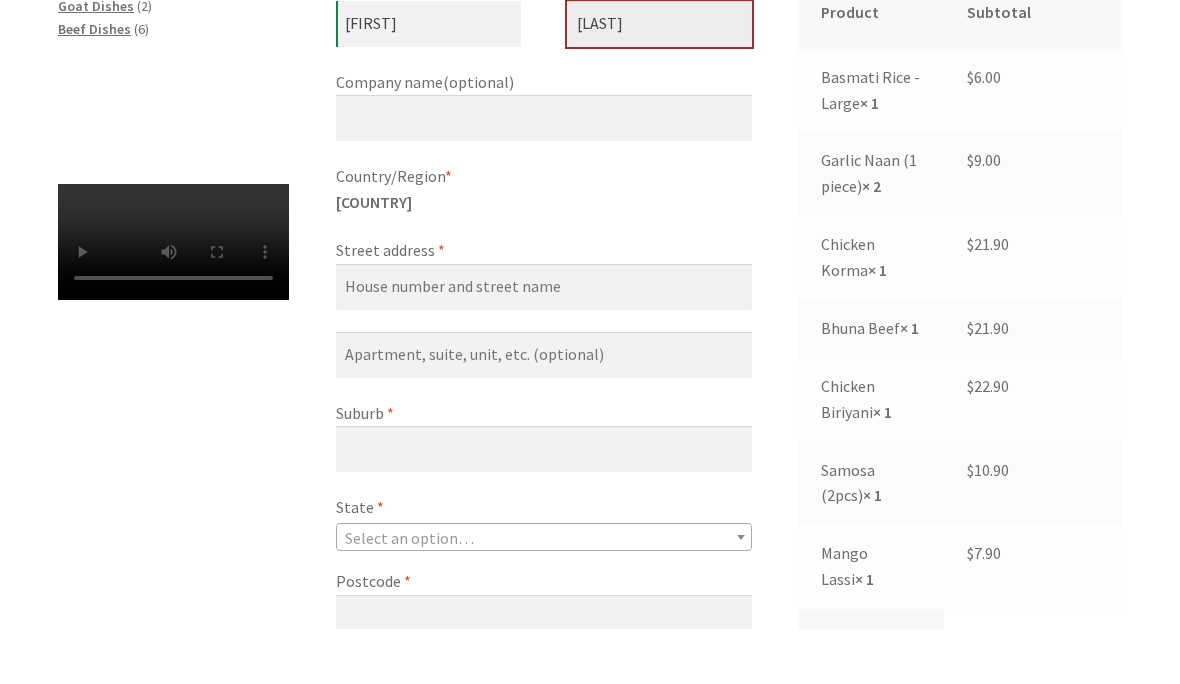 scroll, scrollTop: 544, scrollLeft: 0, axis: vertical 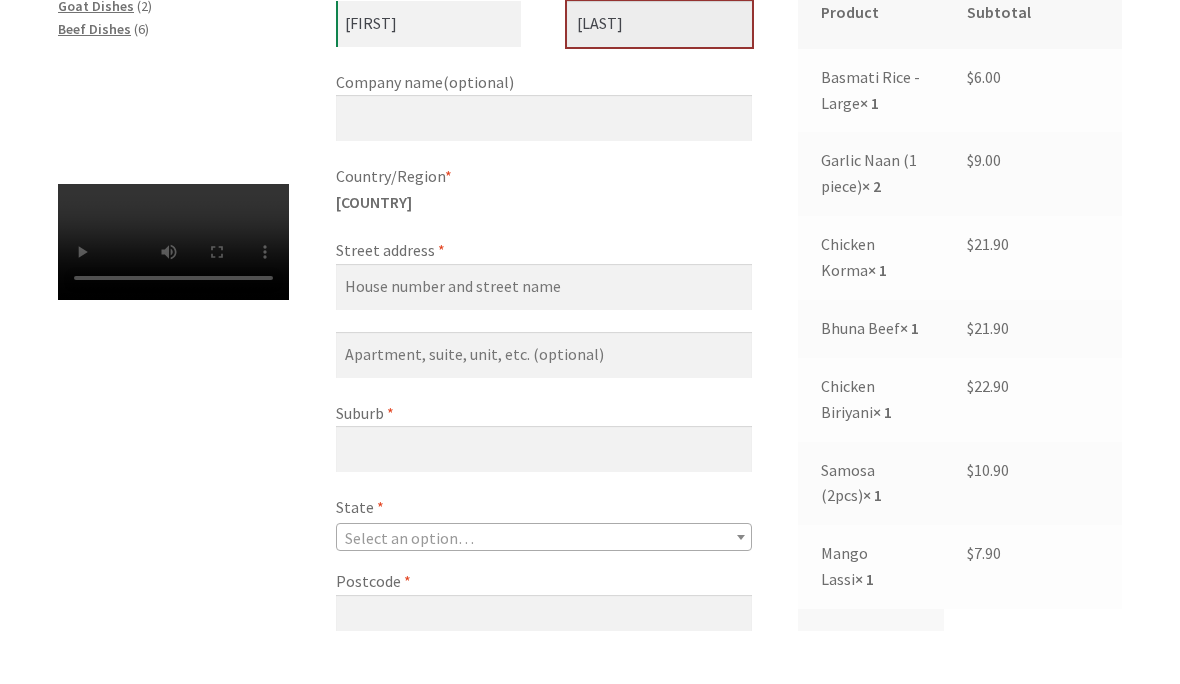 type on "[LAST]" 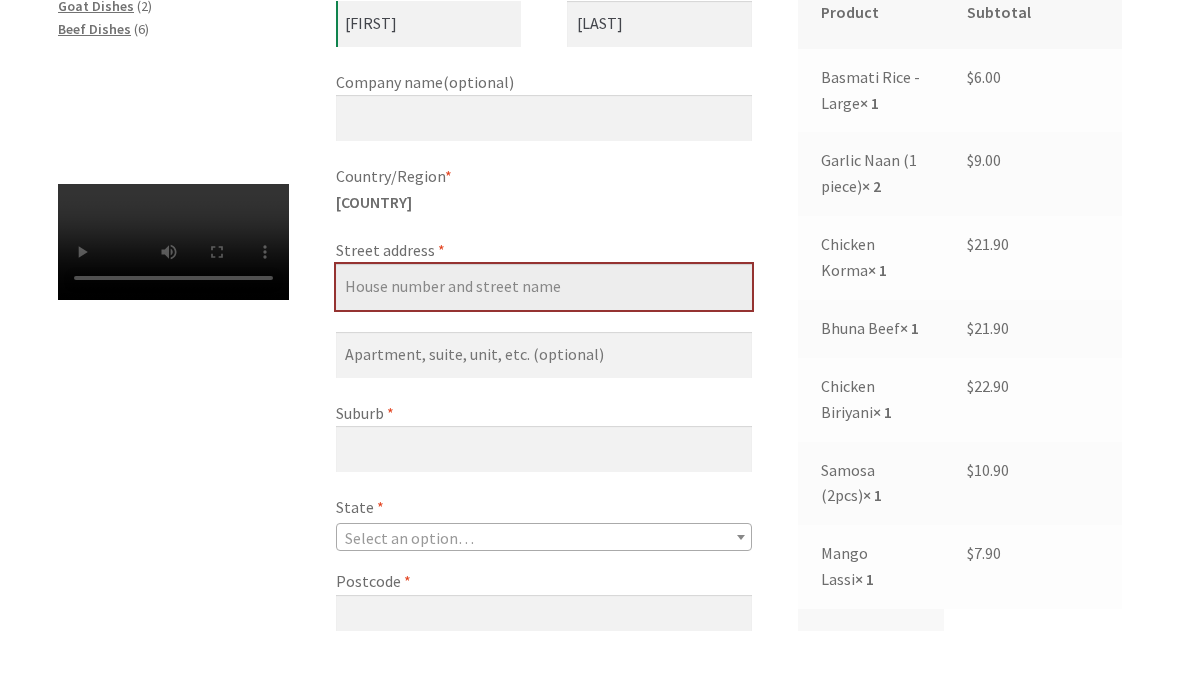 click on "Street address   *" at bounding box center [544, 341] 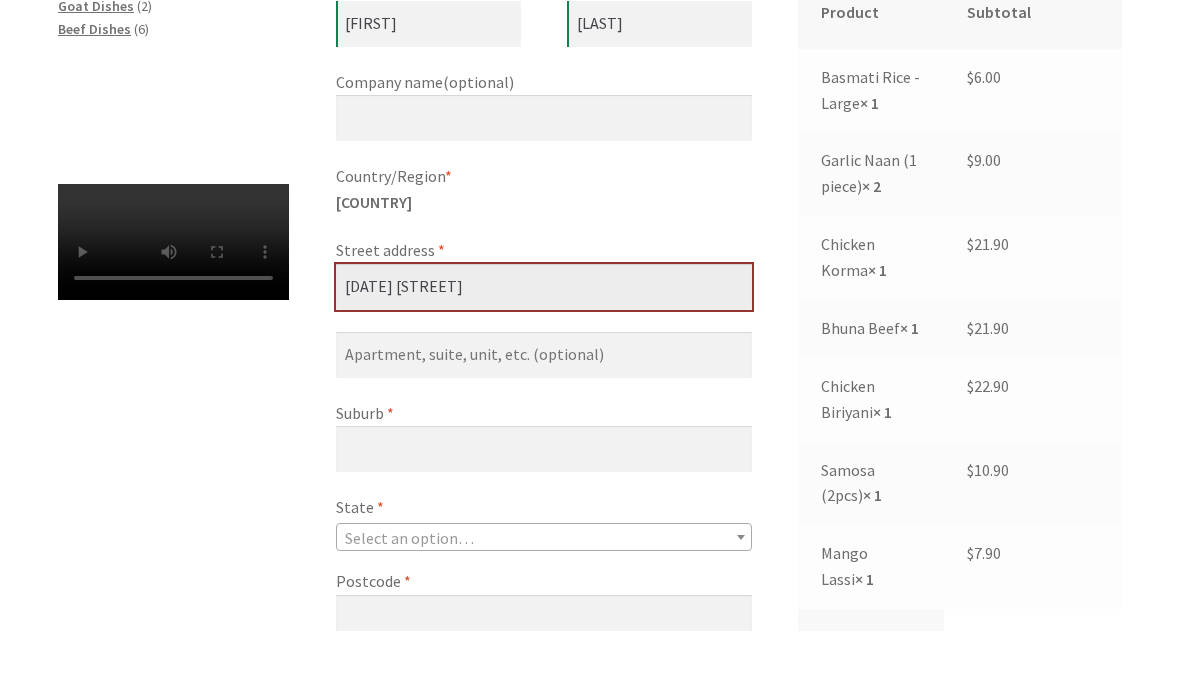 type on "[DATE] [STREET]" 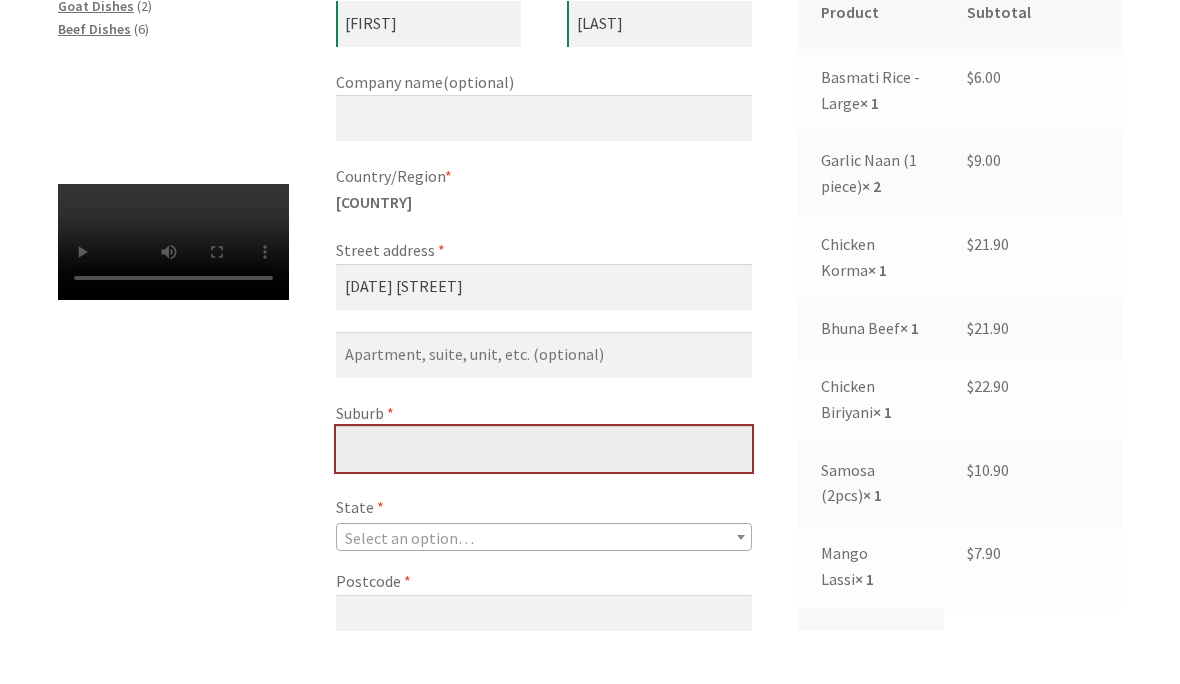 click on "Suburb   *" at bounding box center [544, 503] 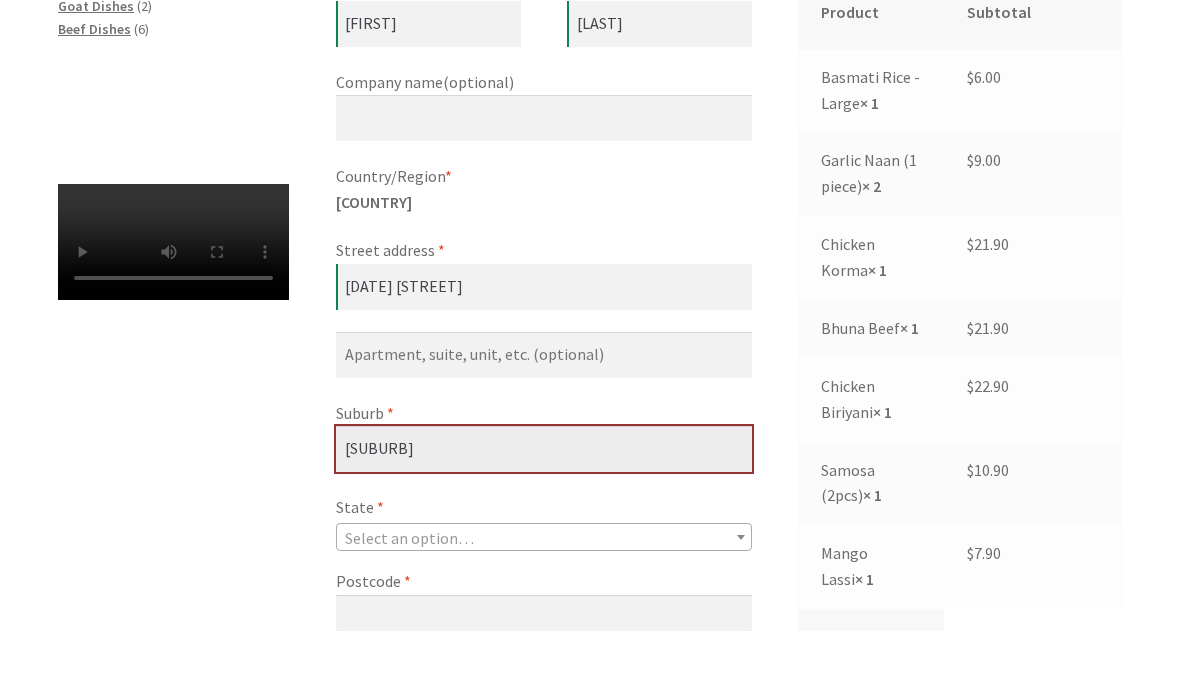 scroll, scrollTop: 551, scrollLeft: 0, axis: vertical 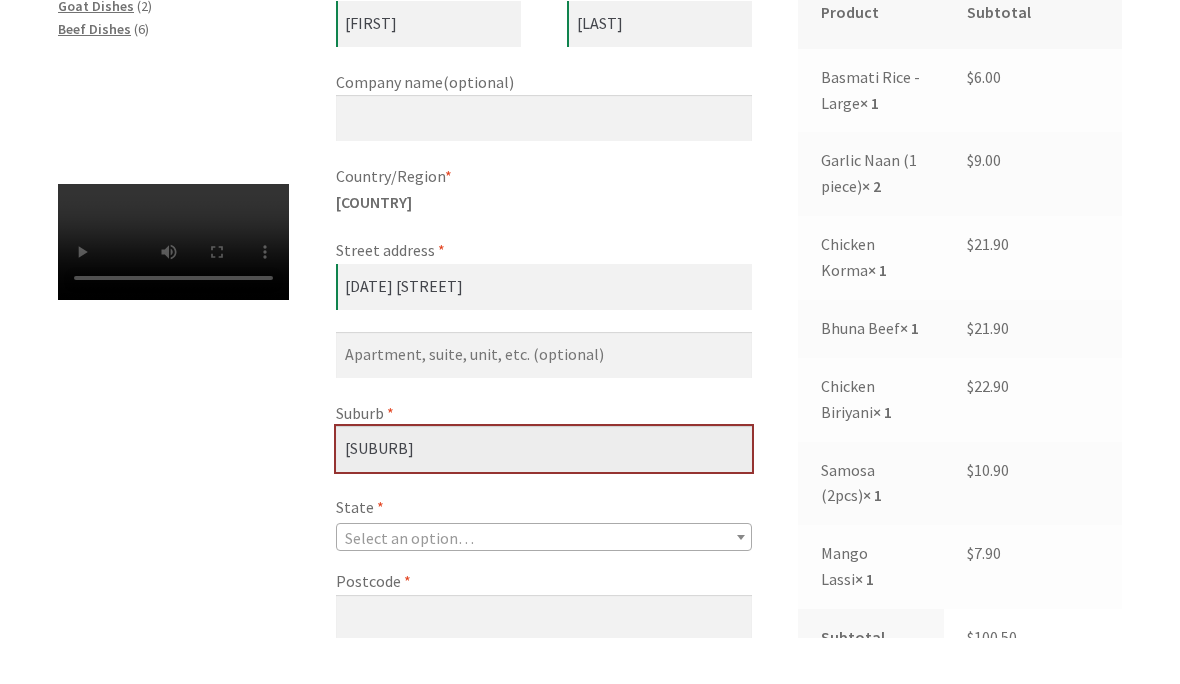 type on "[SUBURB]" 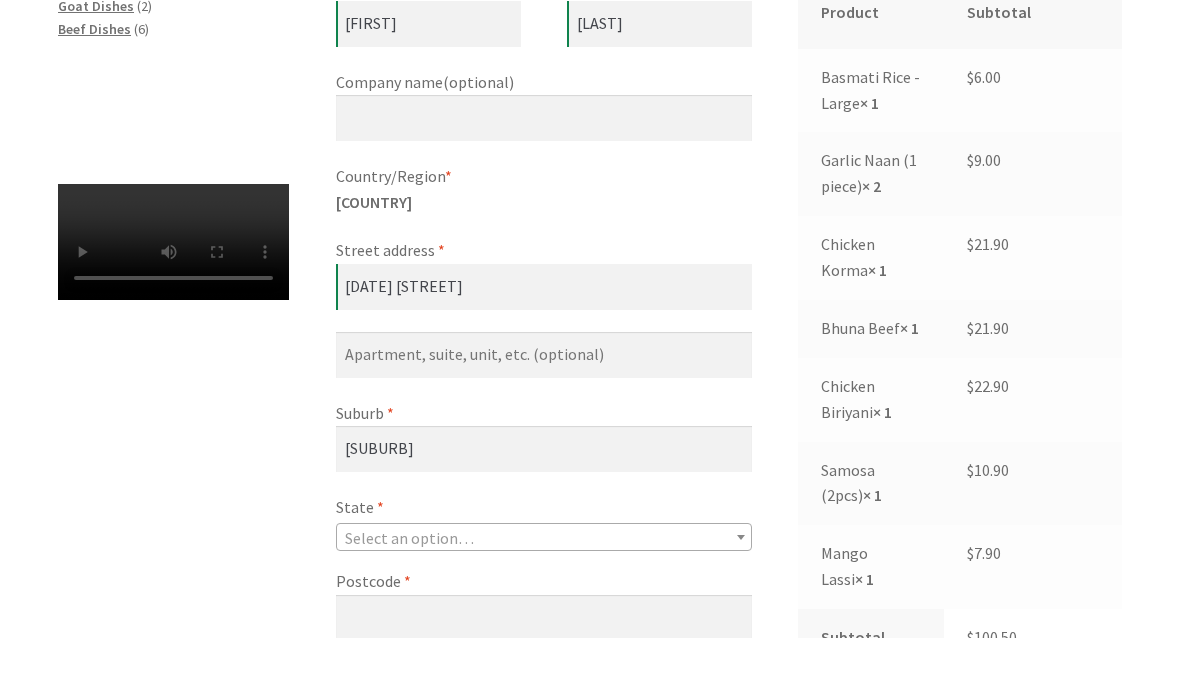 click on "Select an option…" at bounding box center [544, 585] 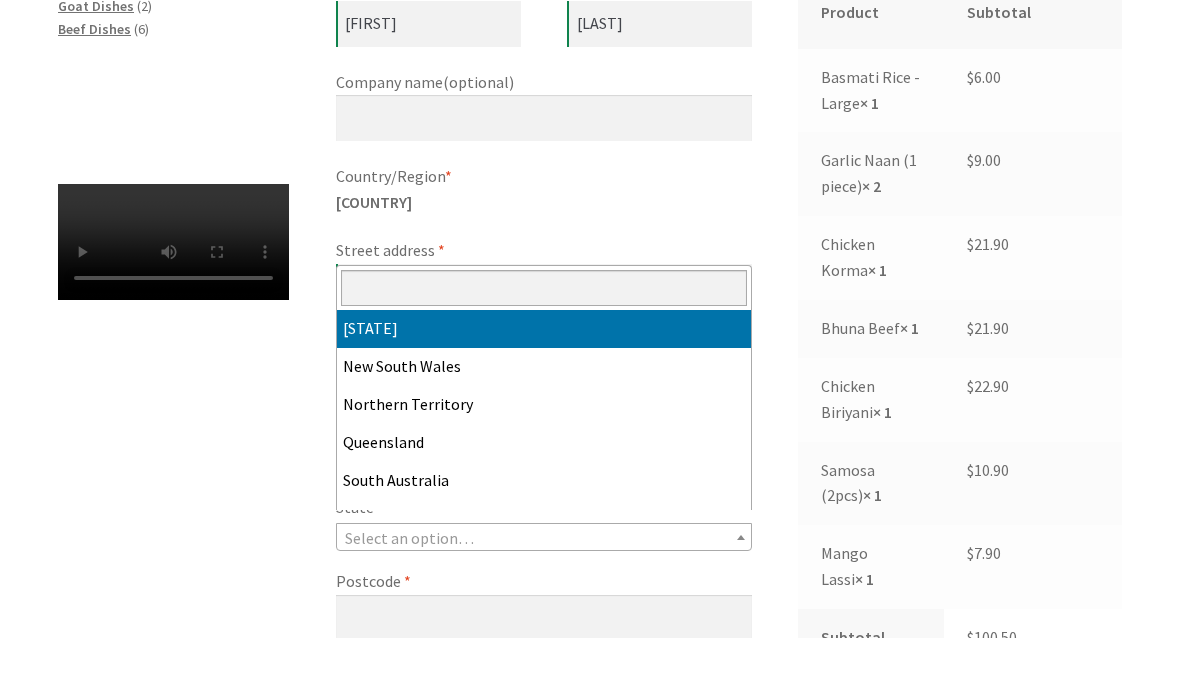 select on "ACT" 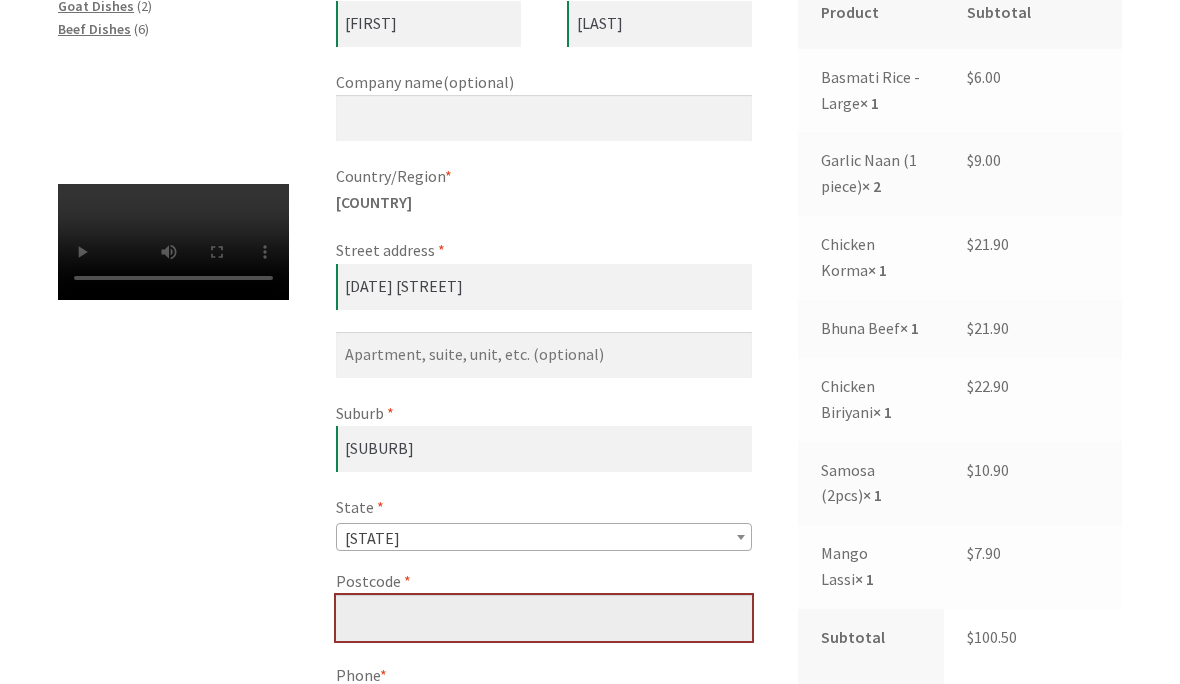 click on "Postcode   *" at bounding box center [544, 618] 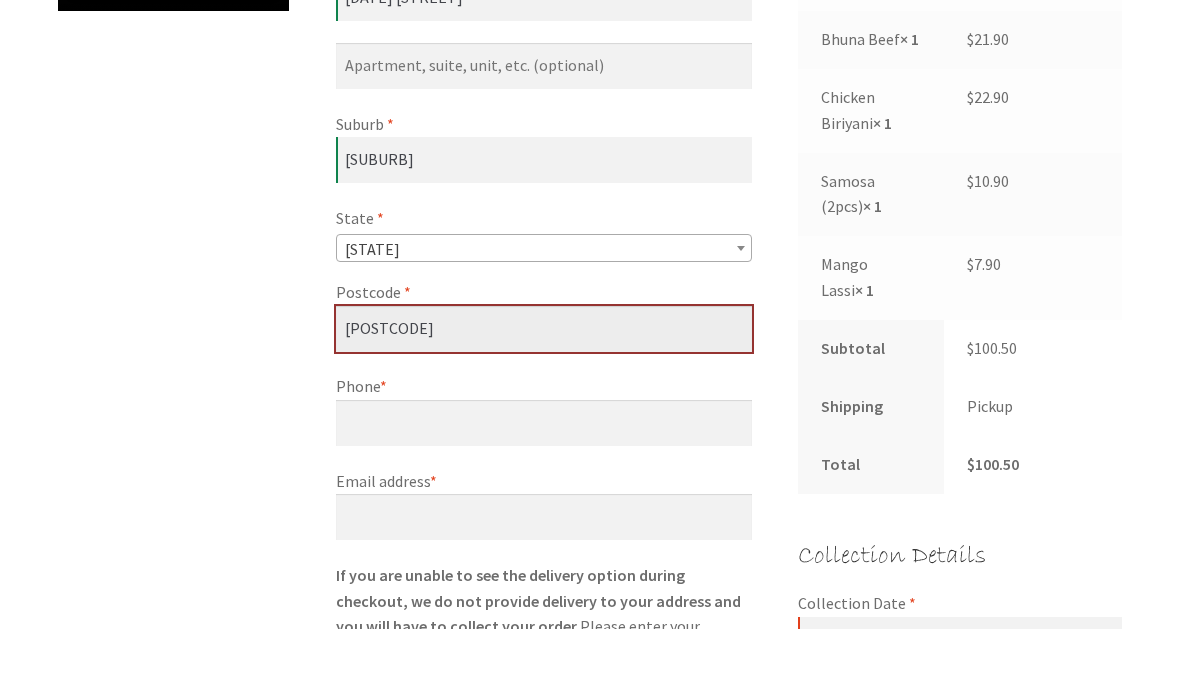 scroll, scrollTop: 843, scrollLeft: 0, axis: vertical 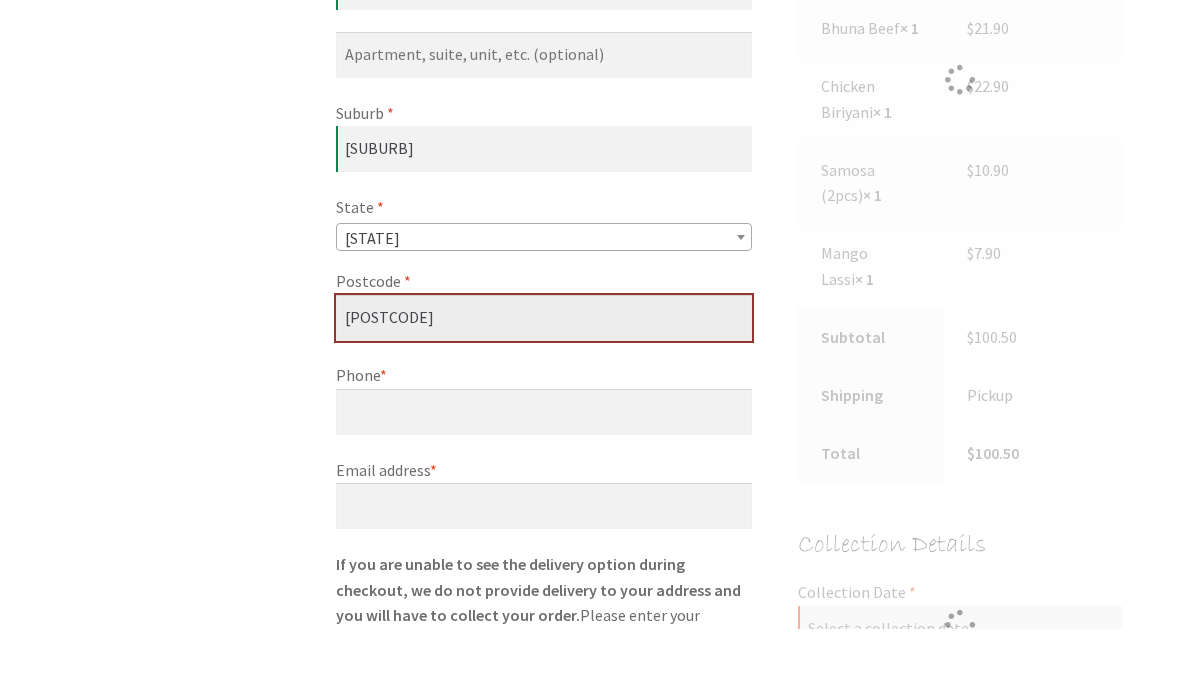 type on "[POSTCODE]" 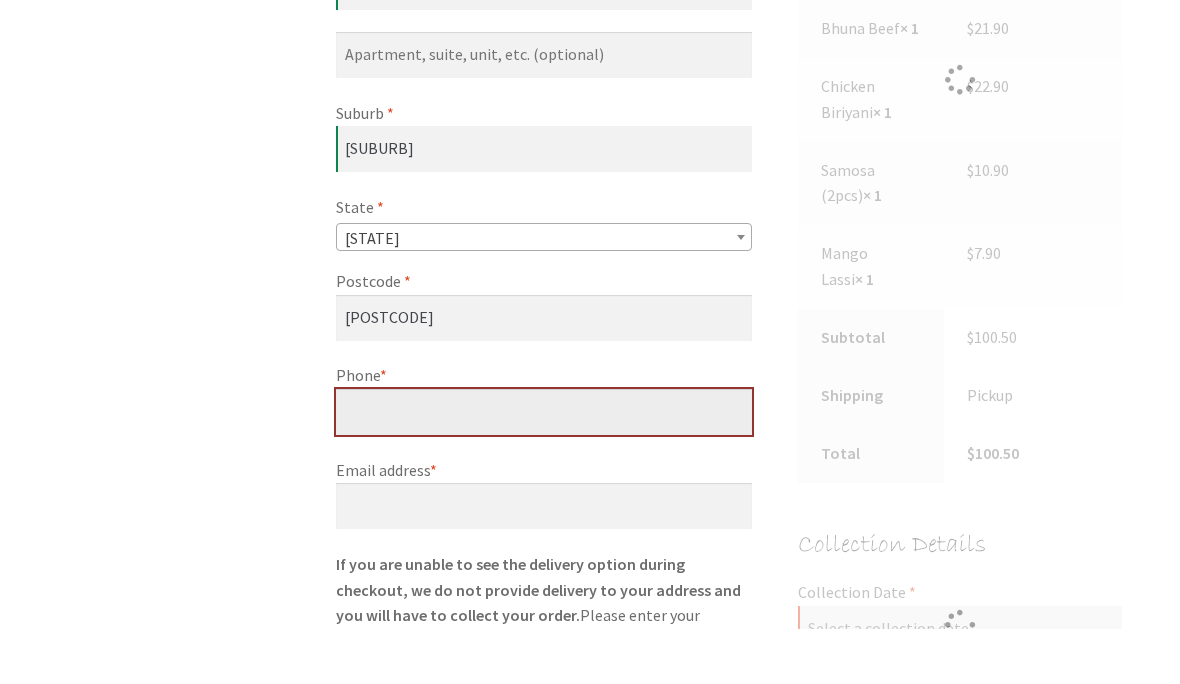 click on "Phone  *" at bounding box center (544, 467) 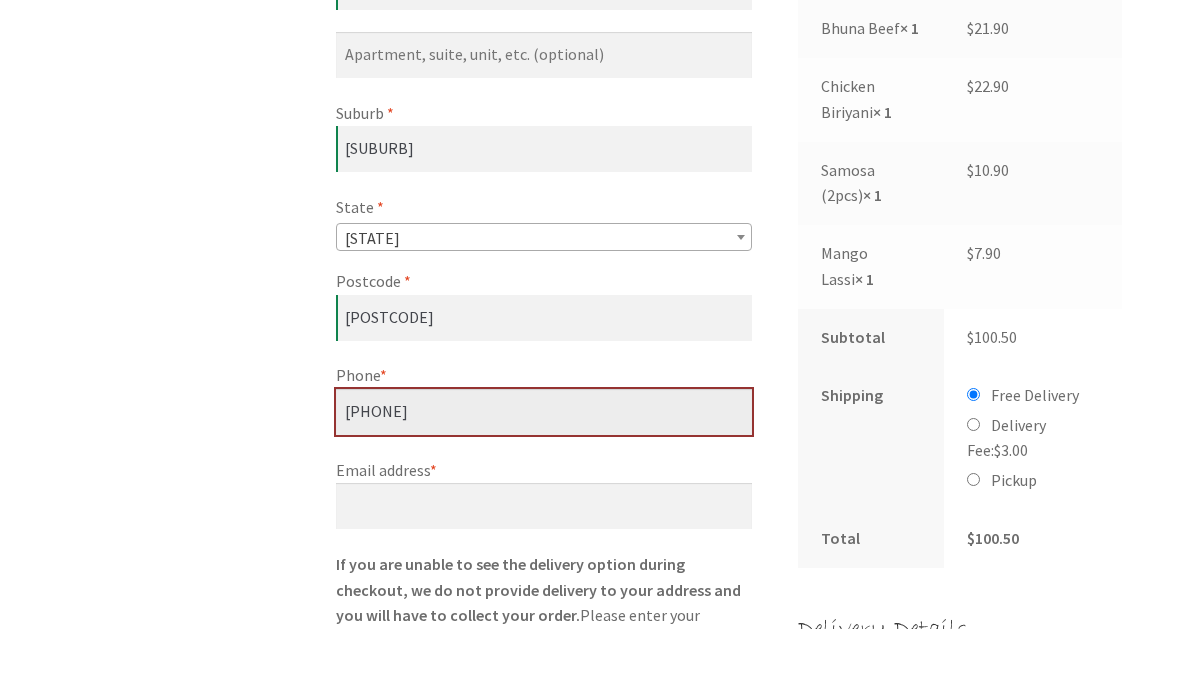 scroll, scrollTop: 852, scrollLeft: 0, axis: vertical 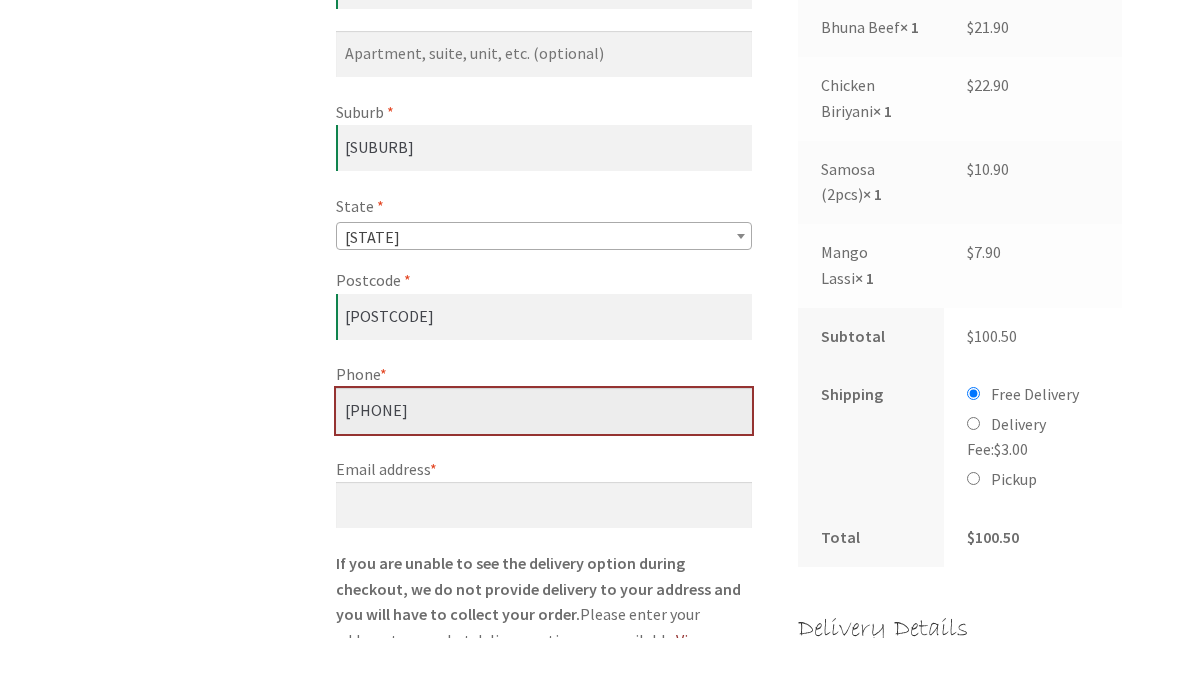 type on "[PHONE]" 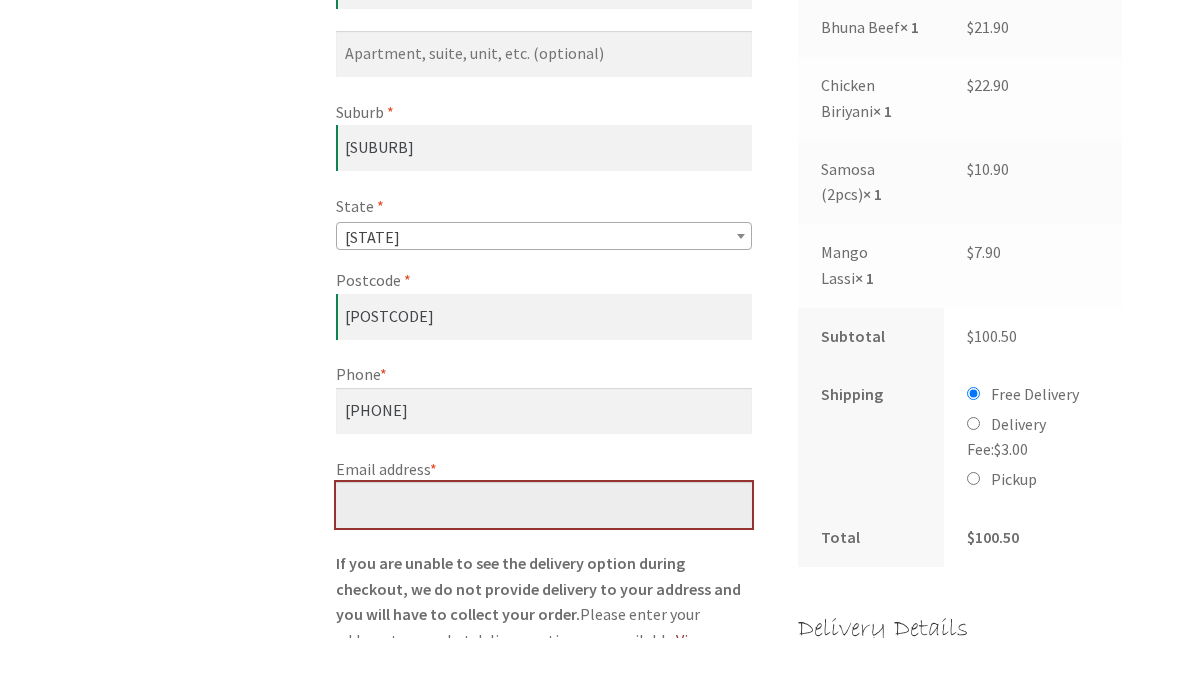 click on "Email address  *" at bounding box center [544, 552] 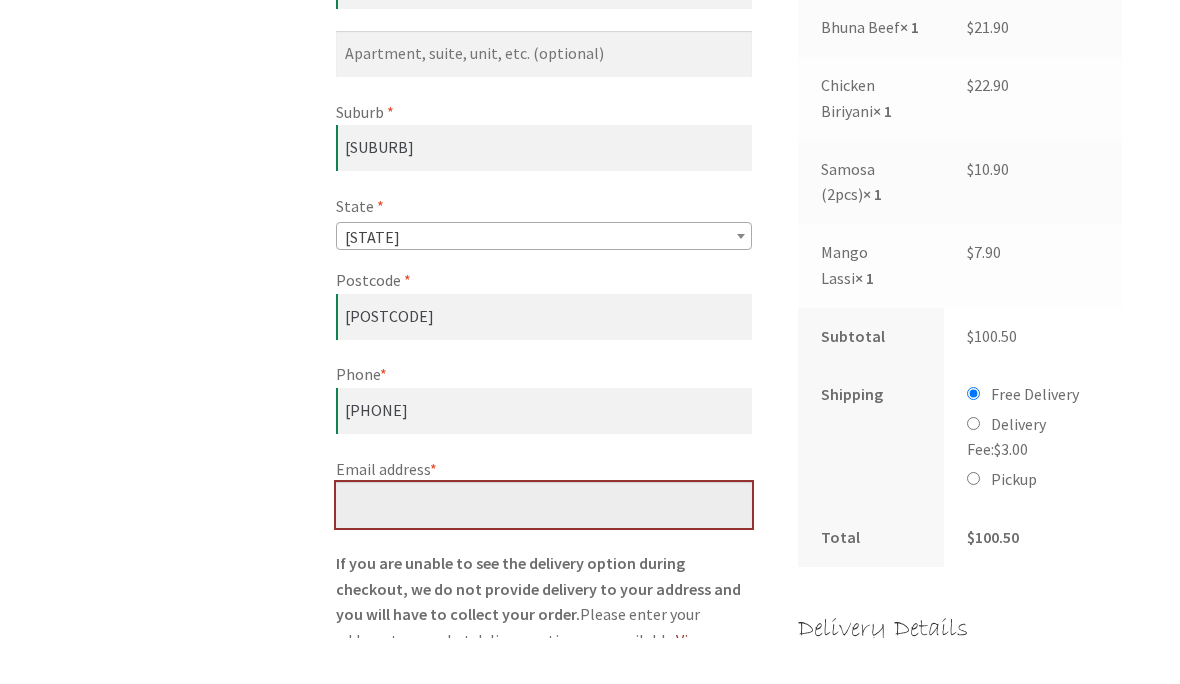 type on "[EMAIL]" 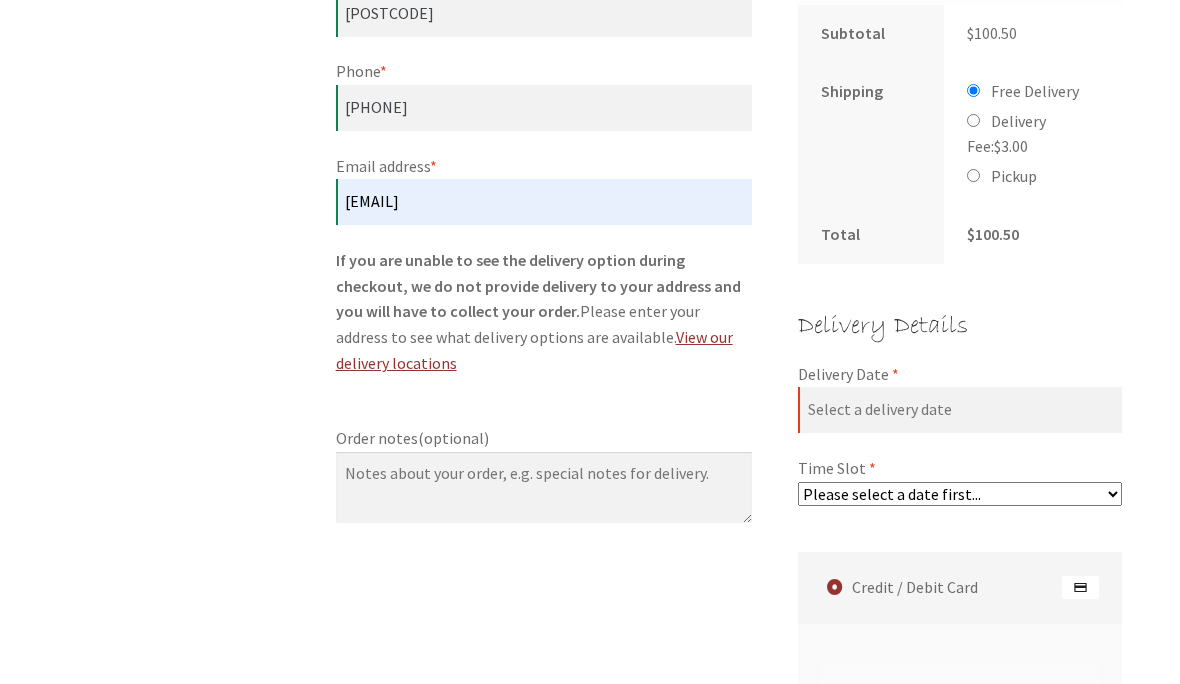 scroll, scrollTop: 1224, scrollLeft: 0, axis: vertical 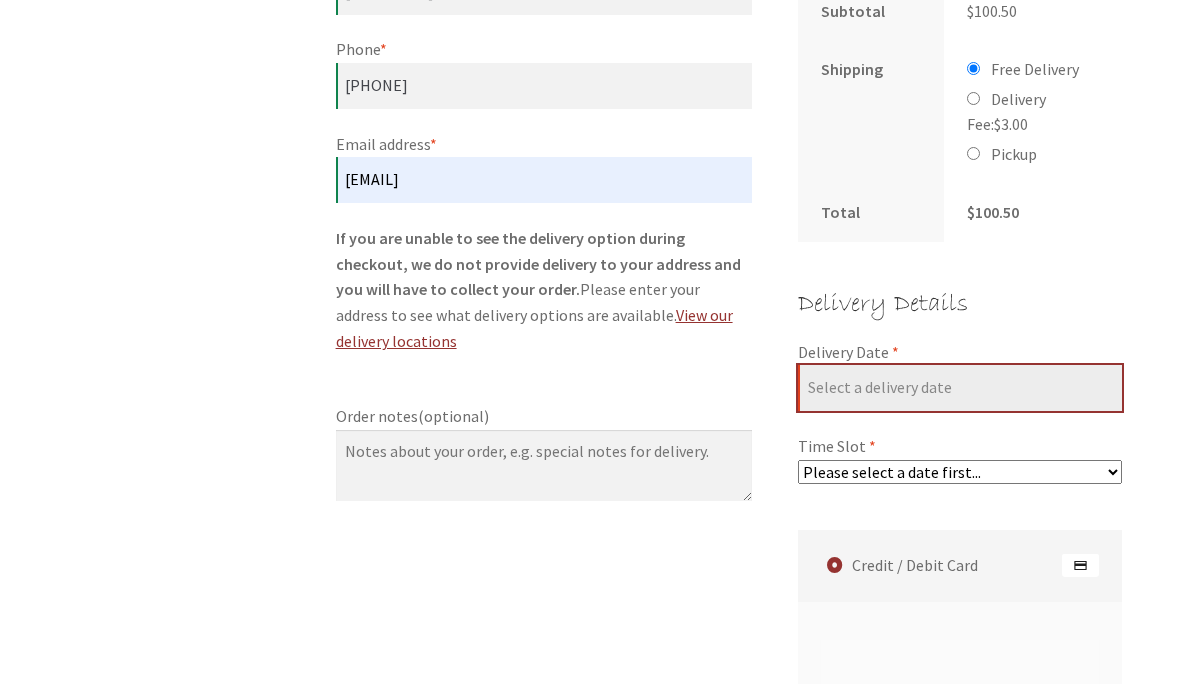 click on "Delivery Date   *" at bounding box center (960, 388) 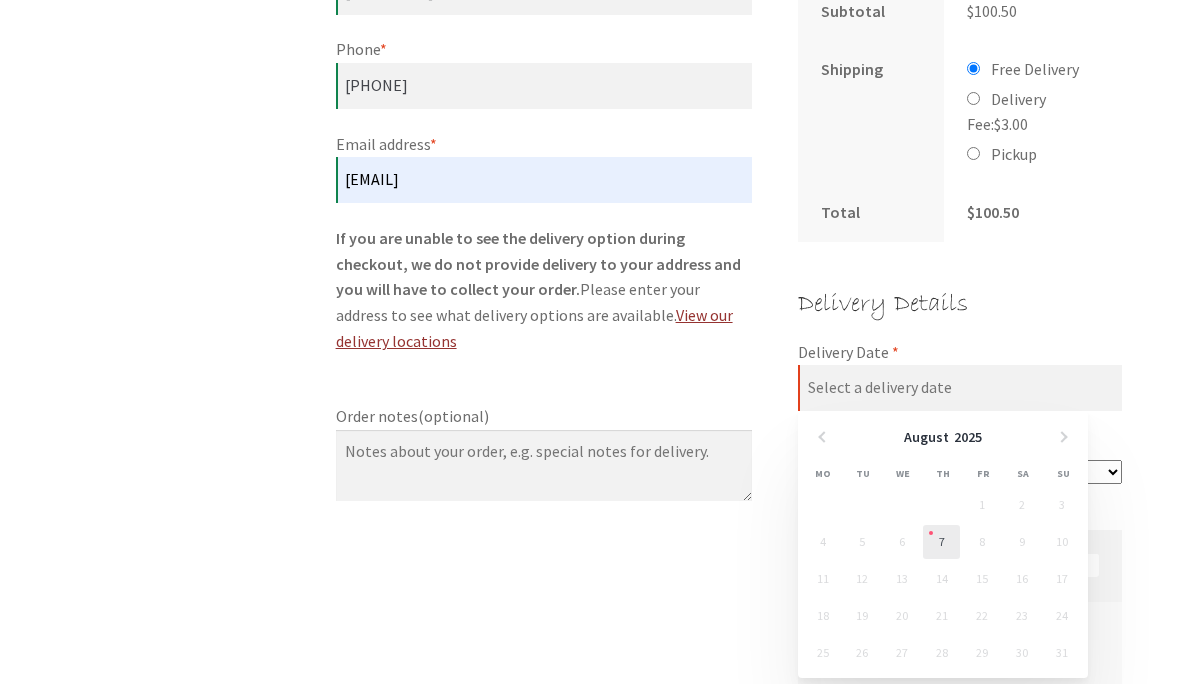 click on "7" at bounding box center [941, 542] 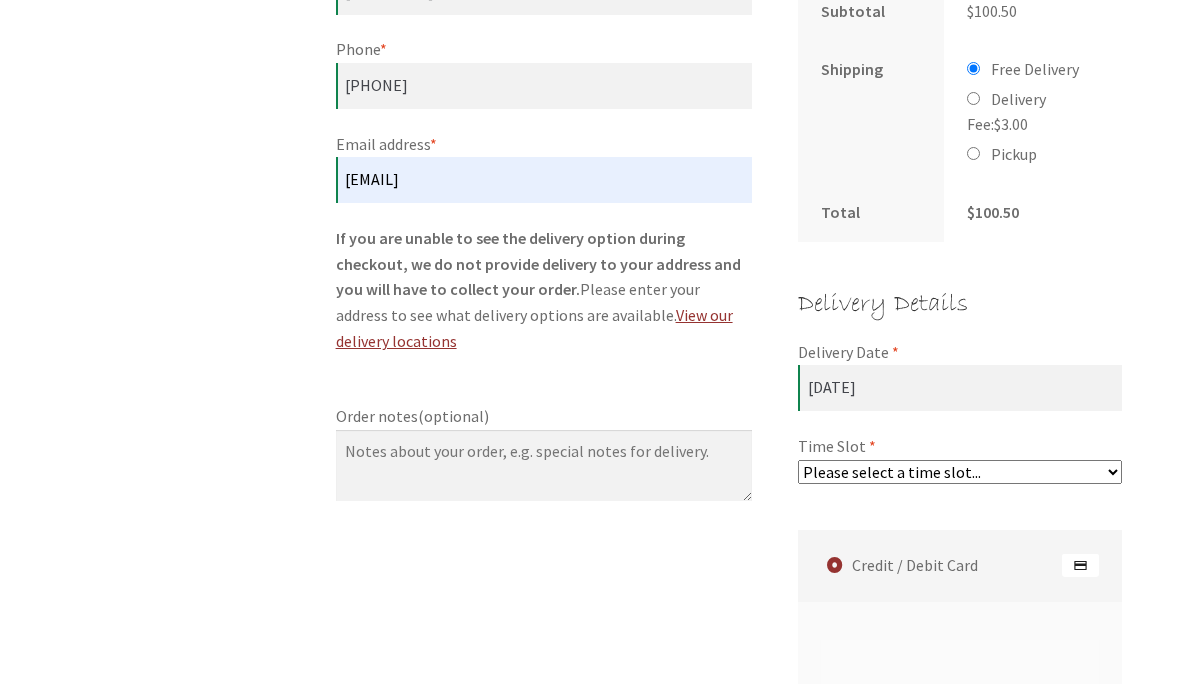 click on "Please select a time slot...
[TIME] [TIME] [TIME] [TIME] [TIME]" at bounding box center (960, 472) 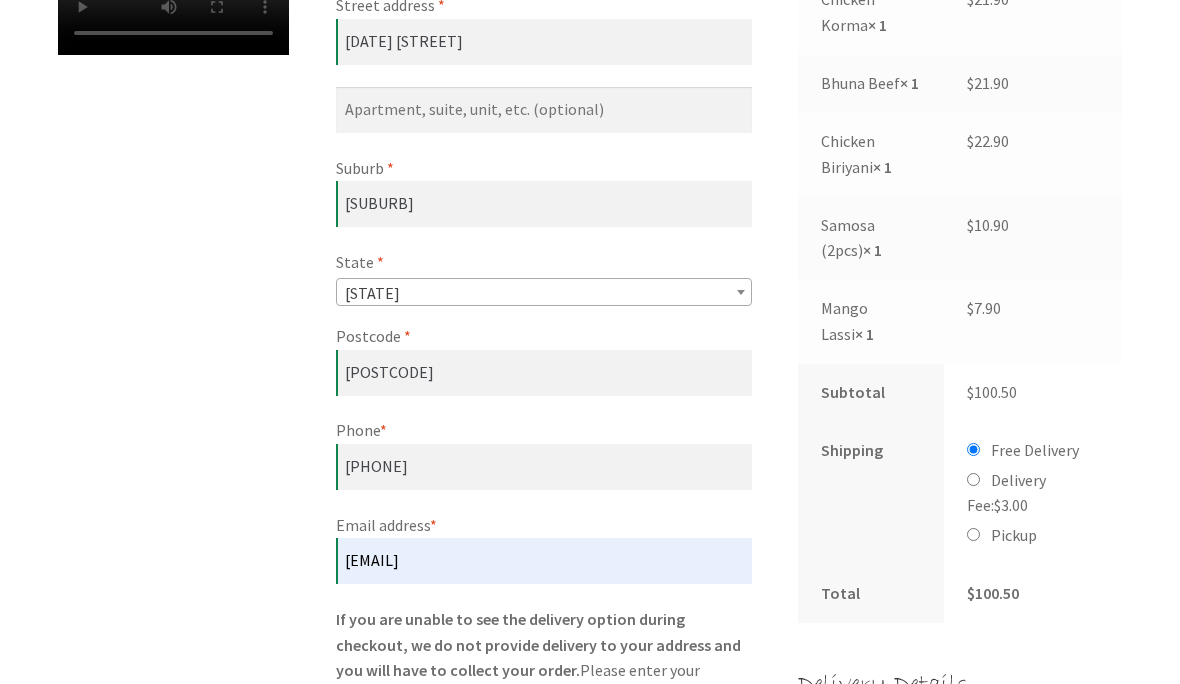 click on "Pickup" at bounding box center (973, 534) 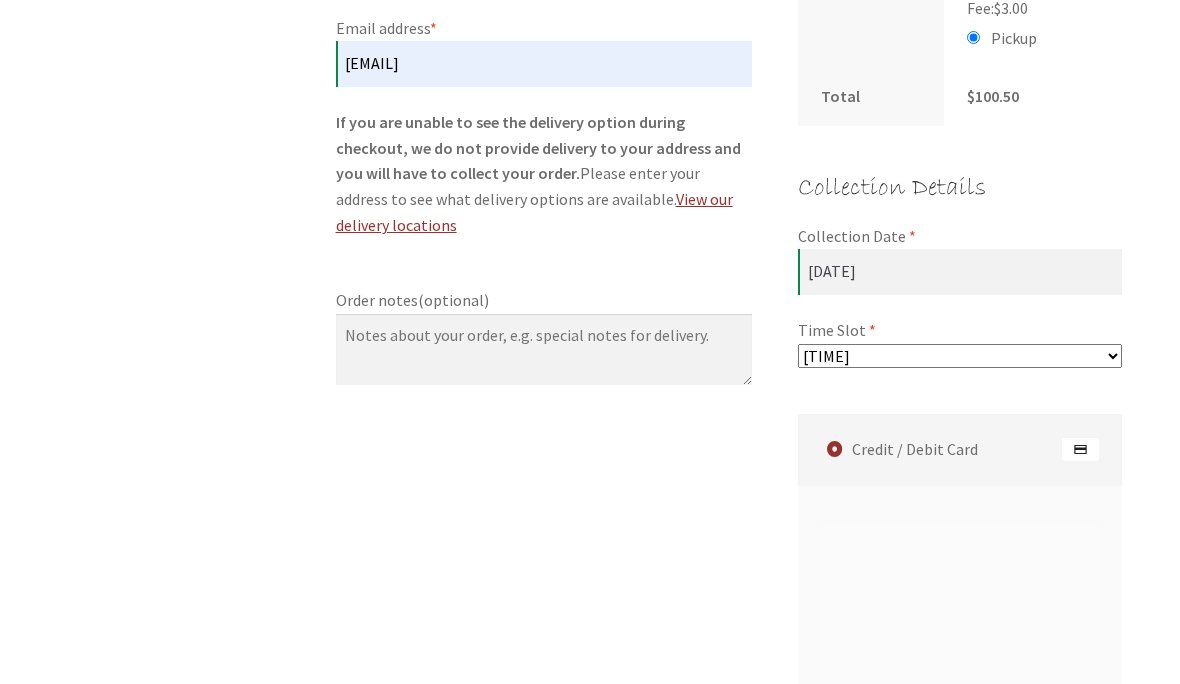scroll, scrollTop: 1350, scrollLeft: 0, axis: vertical 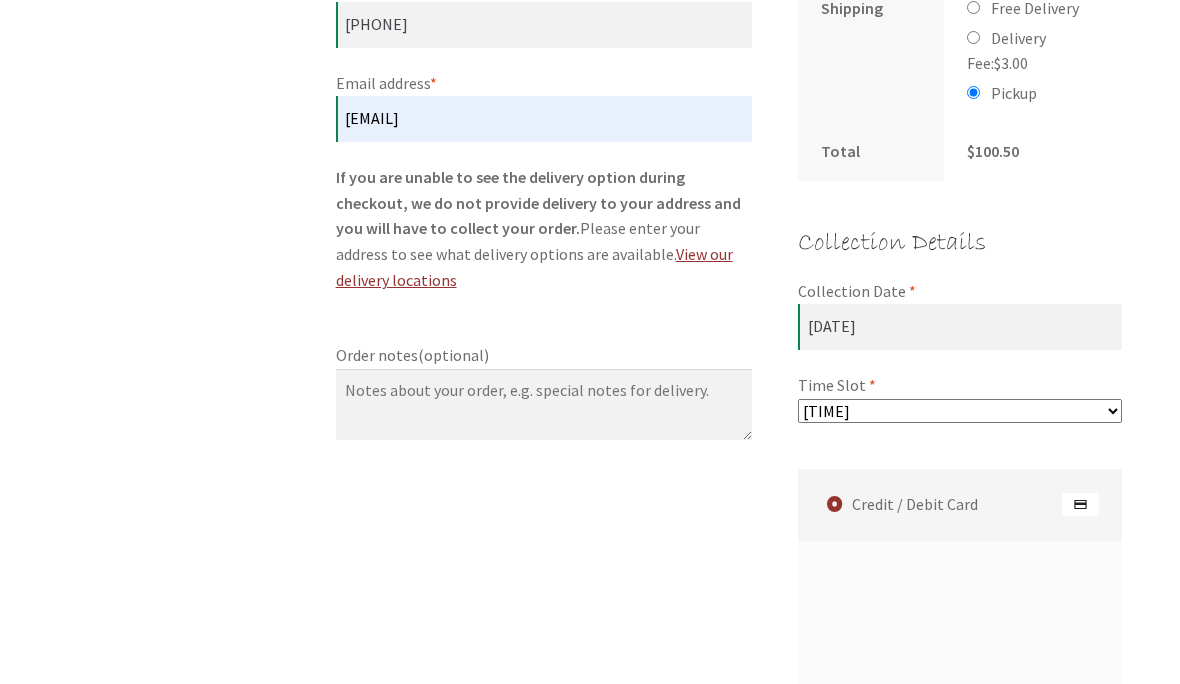 click on "Please select a time slot...
[TIME] [TIME] [TIME] [TIME] [TIME]" at bounding box center (960, 412) 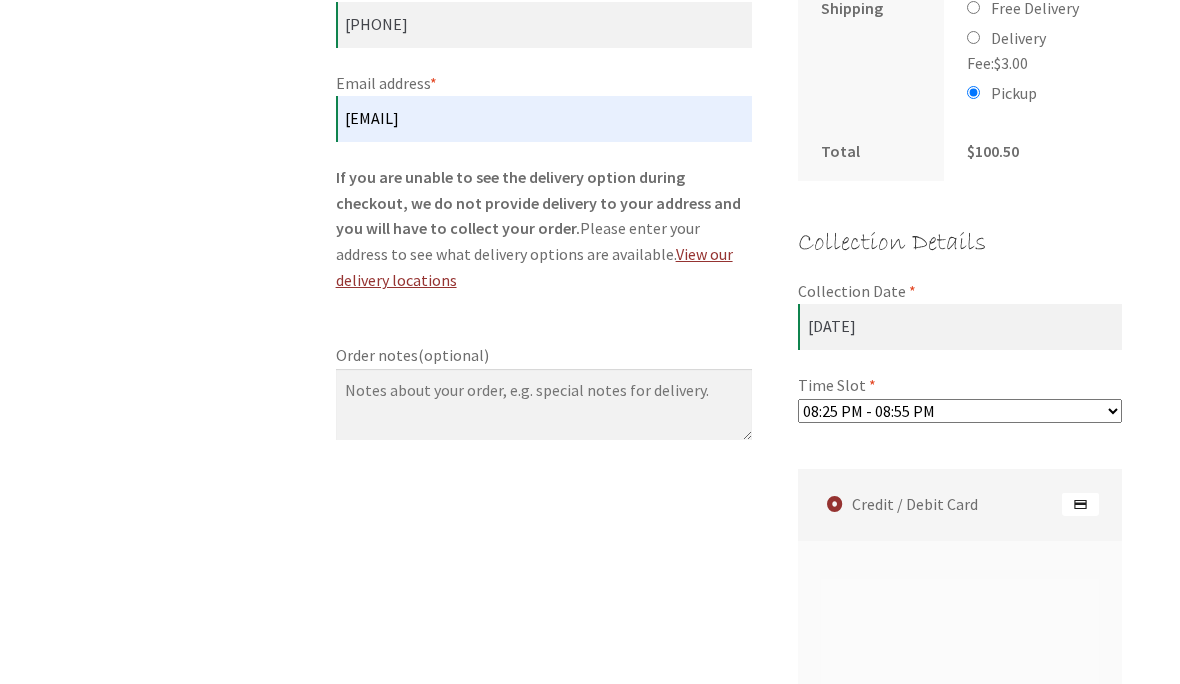 click on "Please select a time slot...
[TIME] [TIME] [TIME] [TIME] [TIME]" at bounding box center (960, 411) 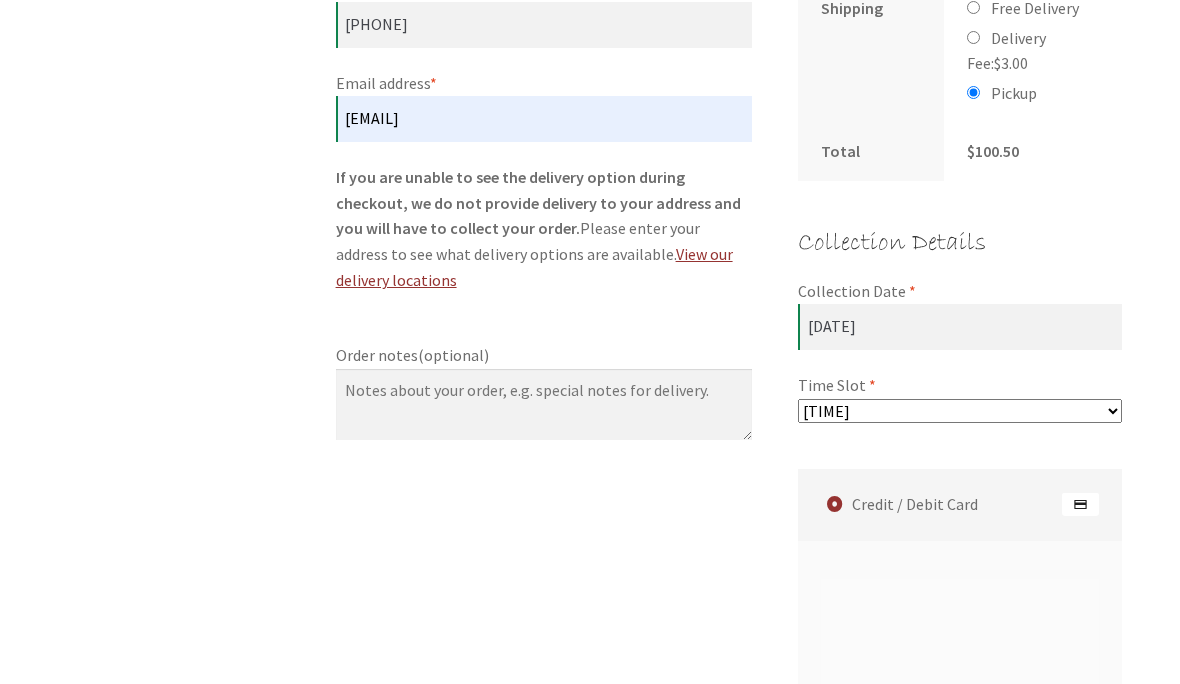 click on "Please select a time slot...
[TIME] [TIME] [TIME] [TIME] [TIME]" at bounding box center (960, 411) 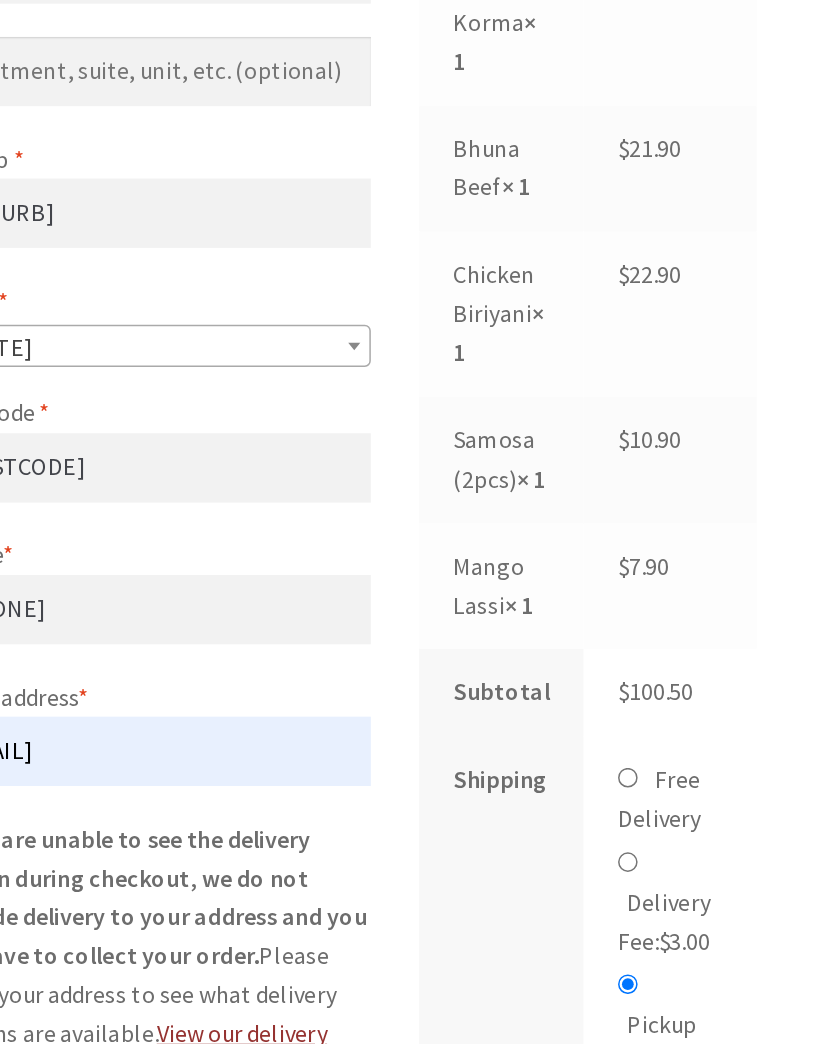 scroll, scrollTop: 612, scrollLeft: 0, axis: vertical 